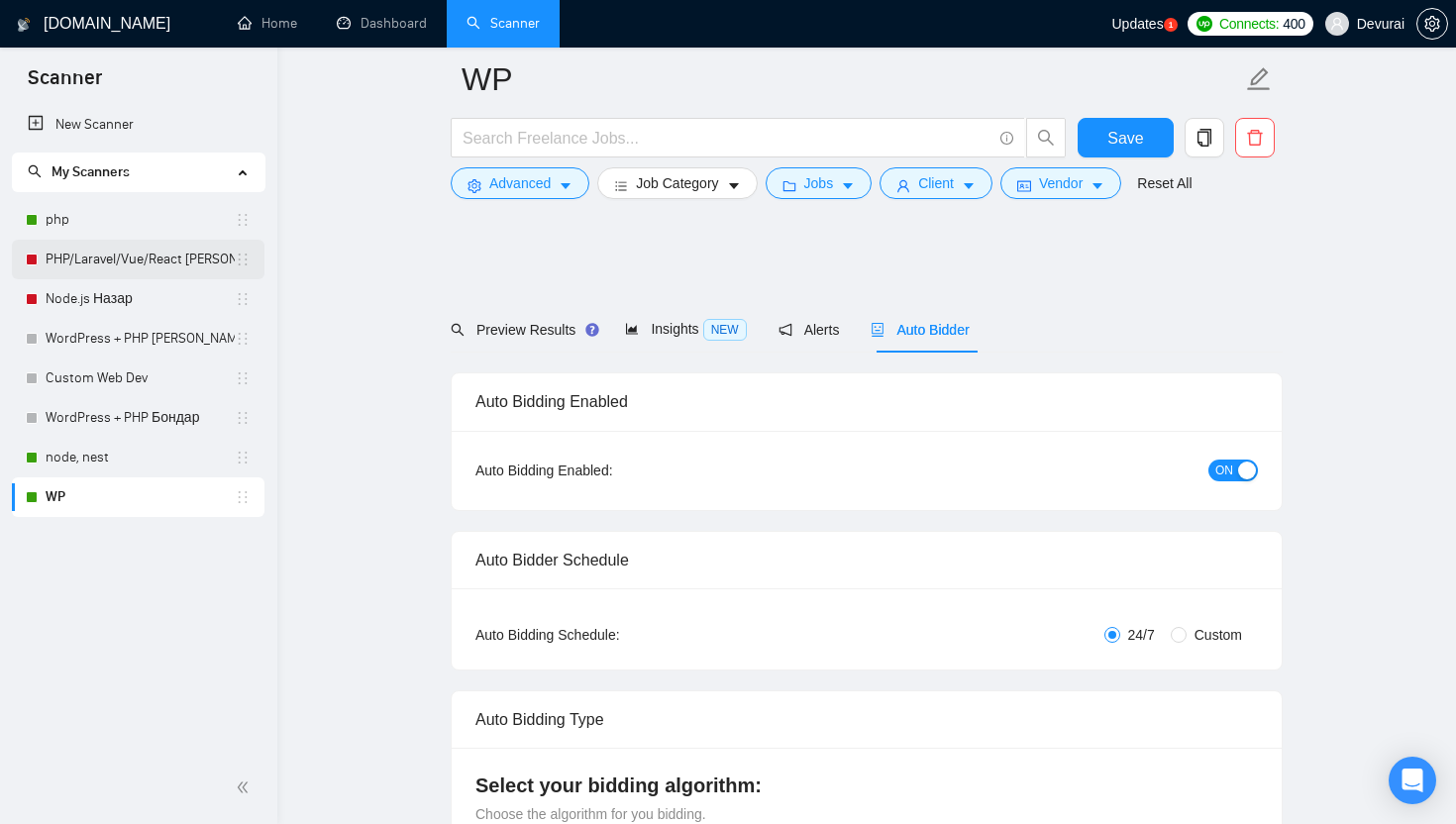scroll, scrollTop: 197, scrollLeft: 0, axis: vertical 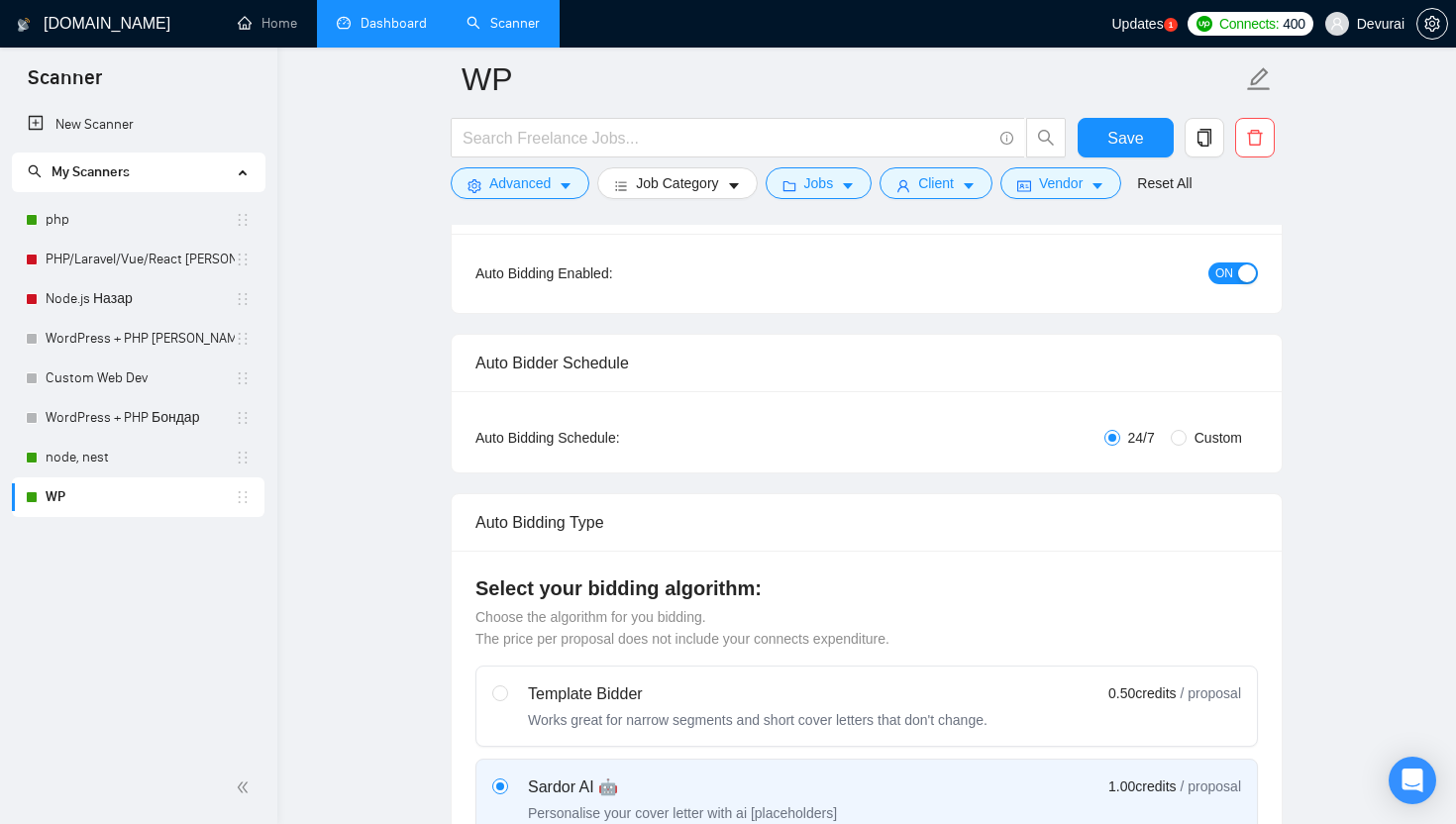click on "Dashboard" at bounding box center (381, 23) 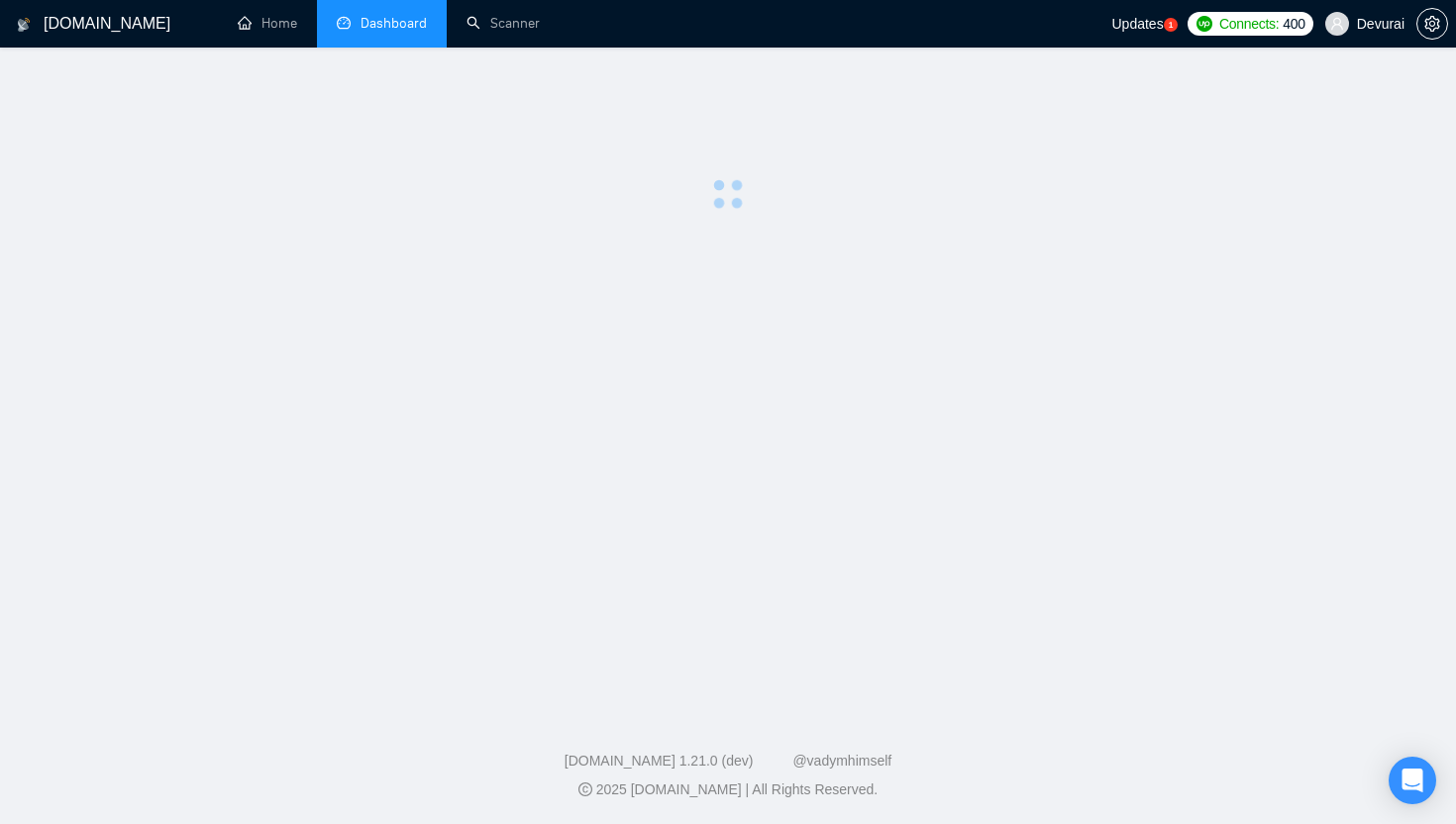 scroll, scrollTop: 0, scrollLeft: 0, axis: both 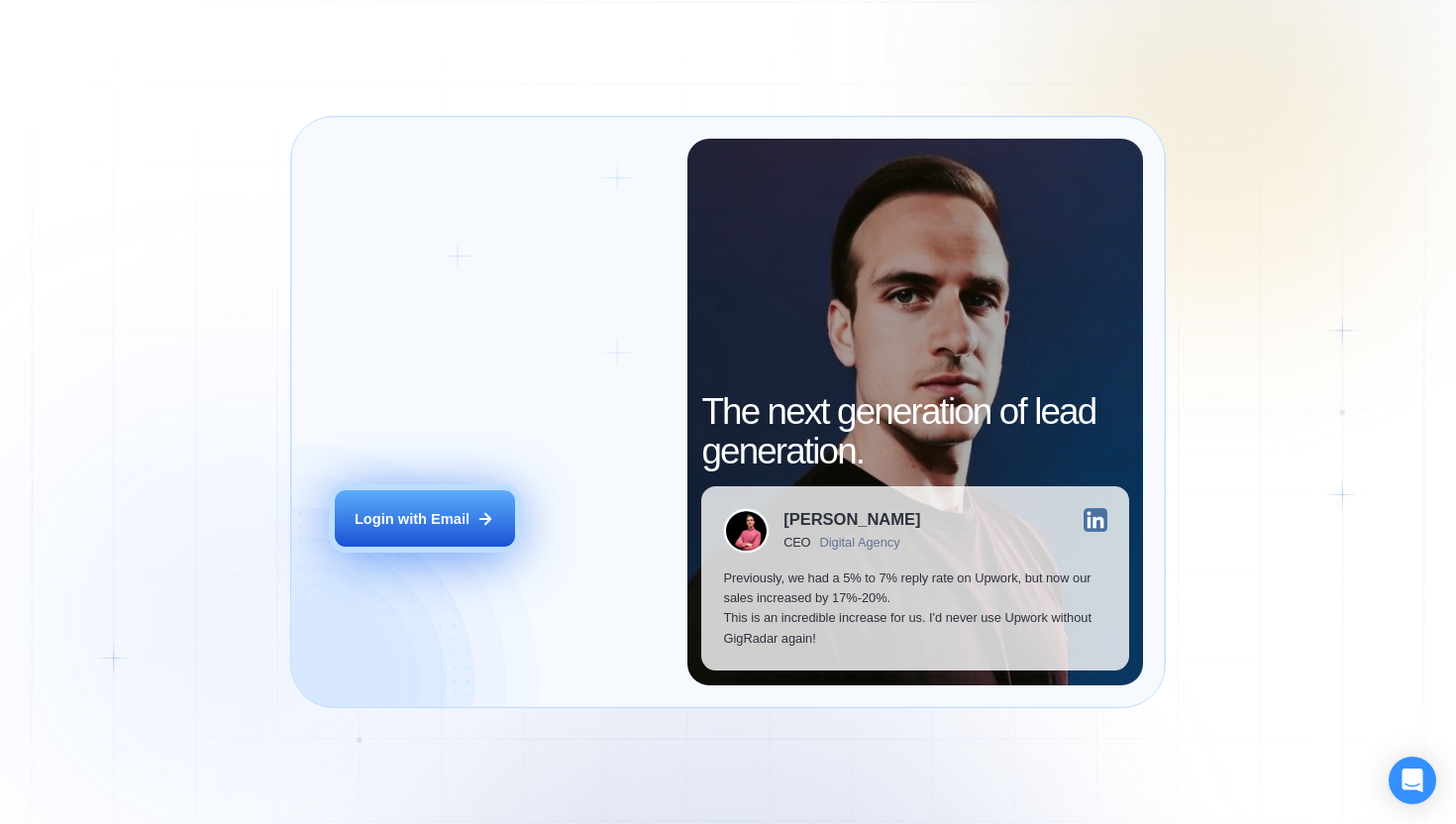 click on "Login with Email" at bounding box center (425, 518) 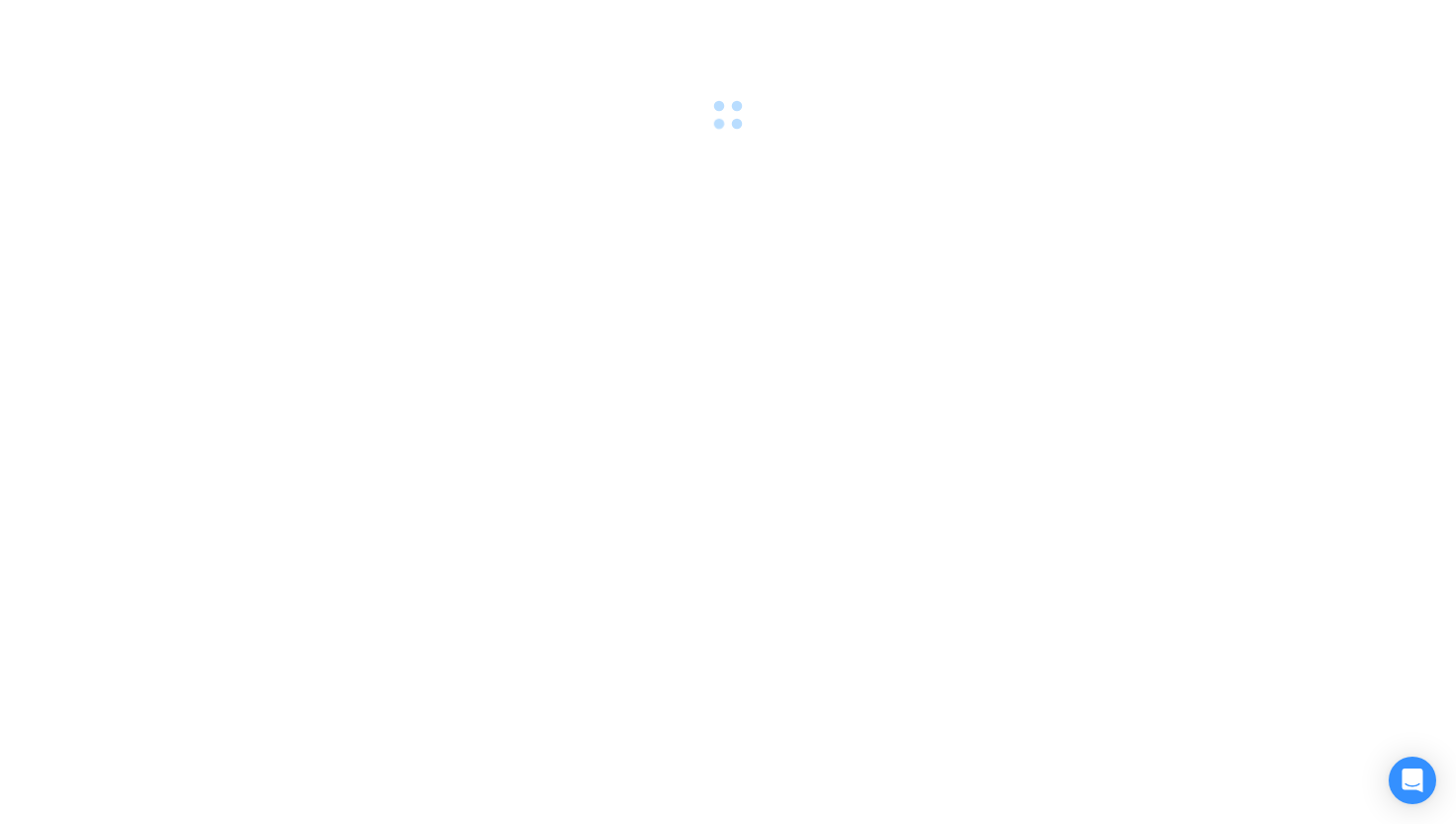 scroll, scrollTop: 0, scrollLeft: 0, axis: both 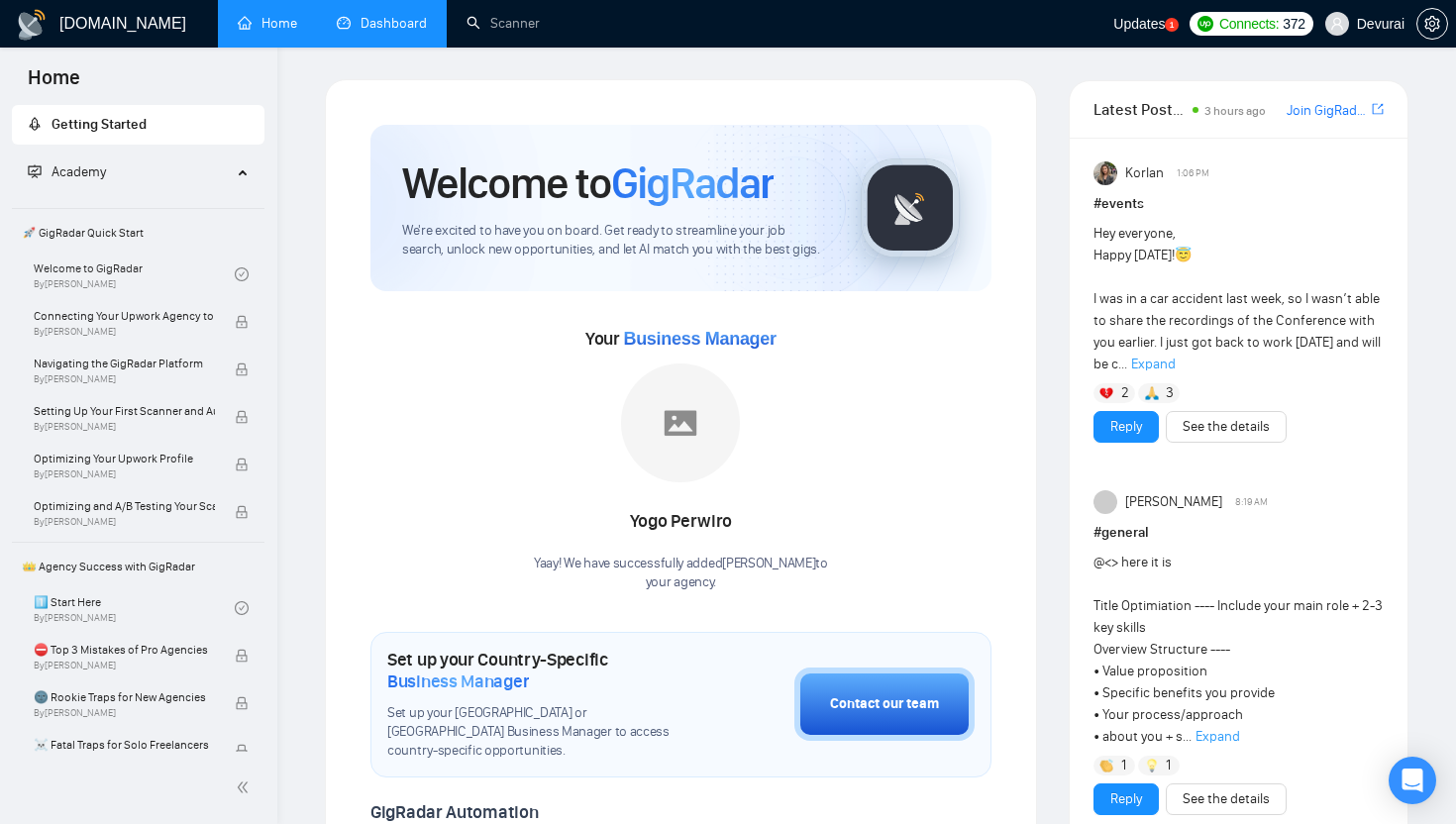 click on "Dashboard" at bounding box center [381, 23] 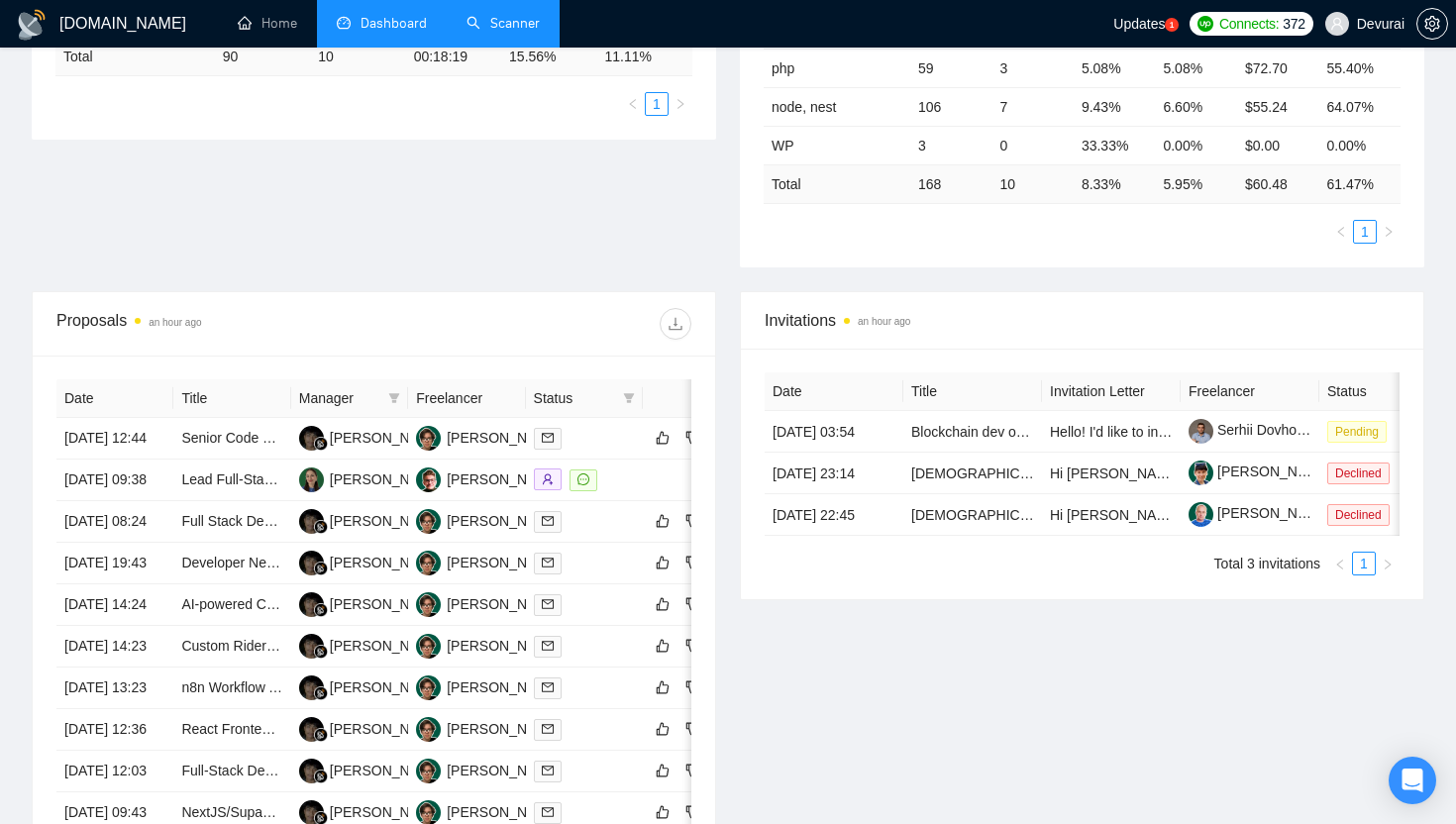 scroll, scrollTop: 433, scrollLeft: 0, axis: vertical 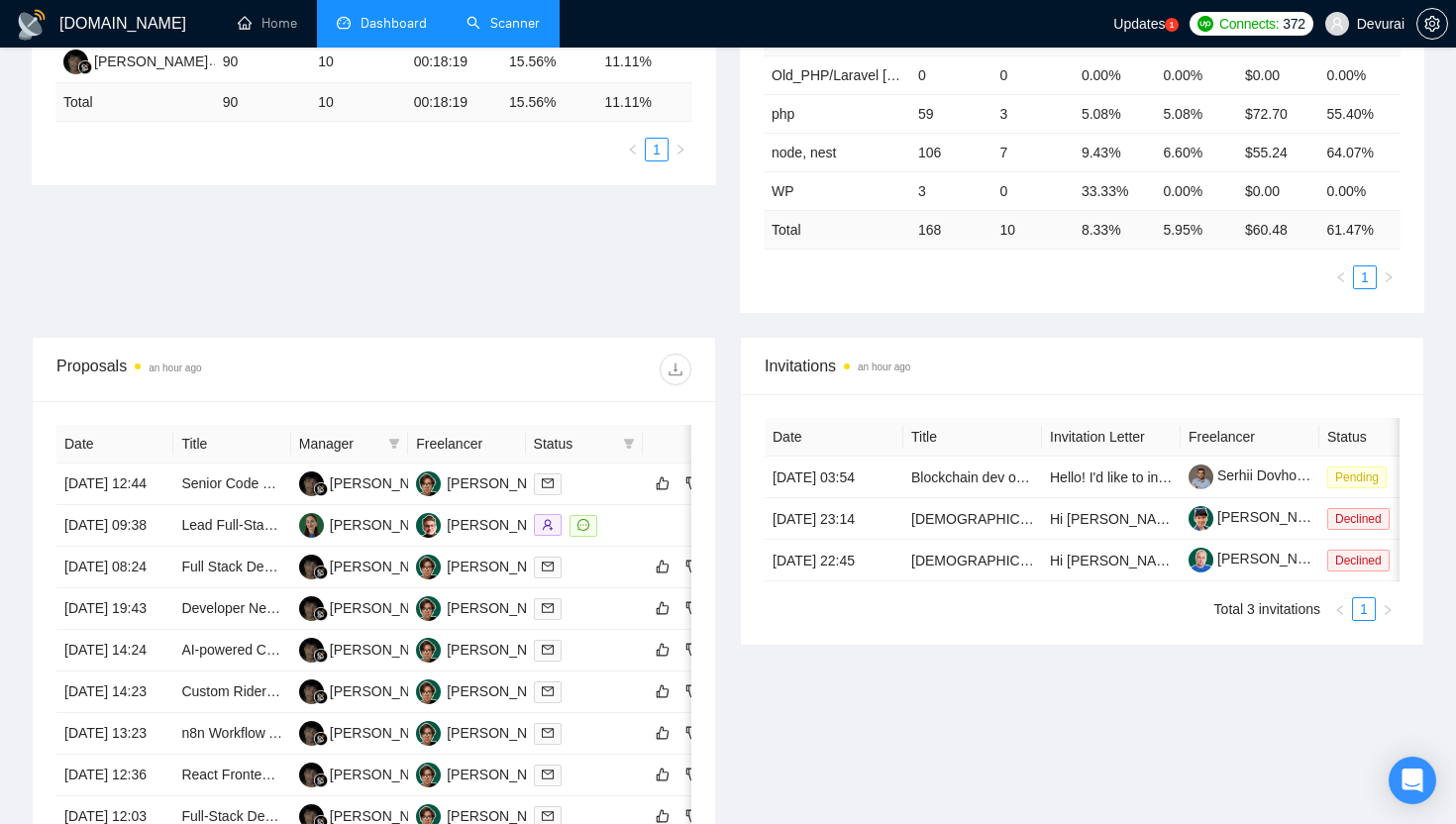 click on "Scanner" at bounding box center [503, 23] 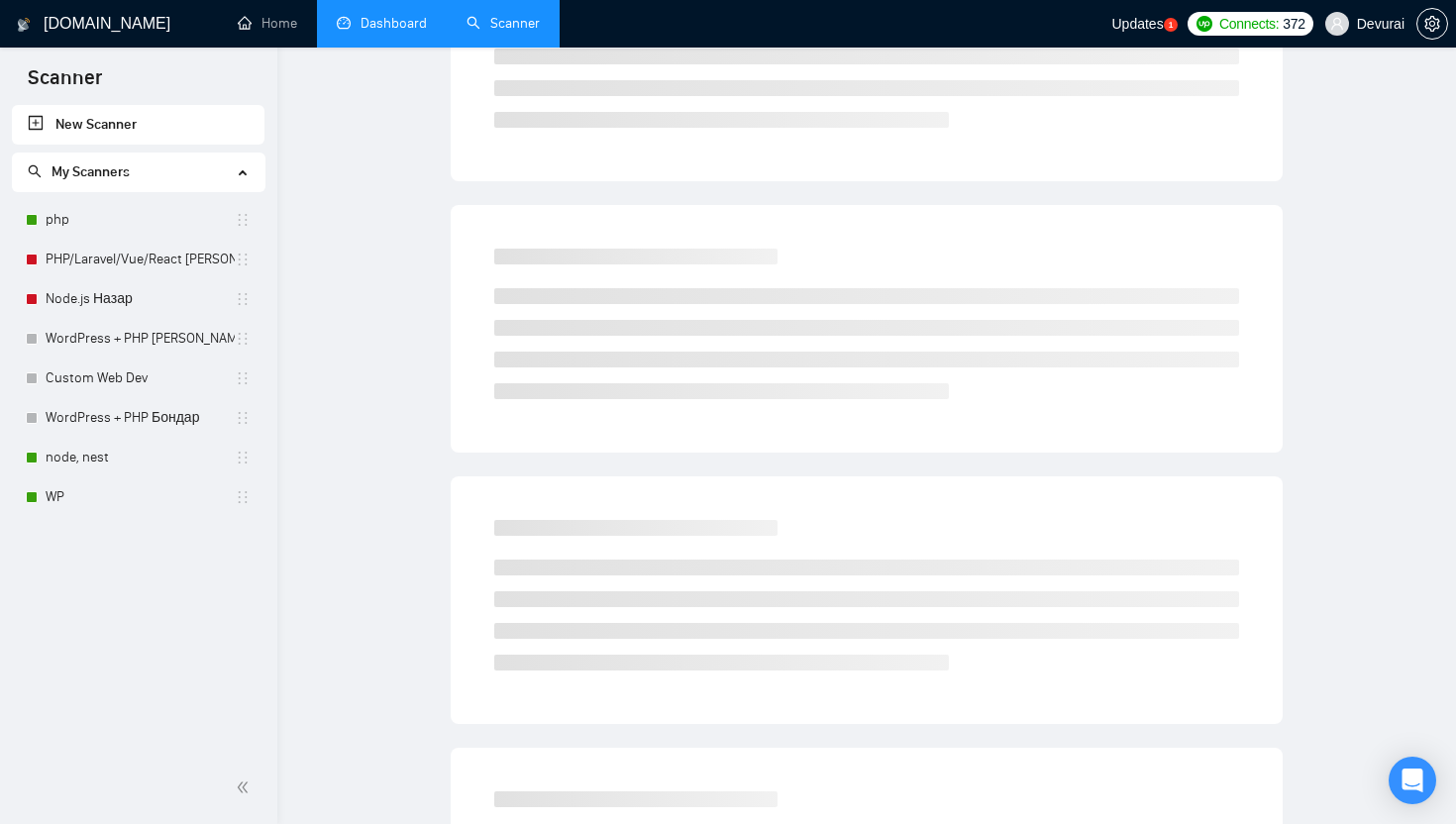 scroll, scrollTop: 0, scrollLeft: 0, axis: both 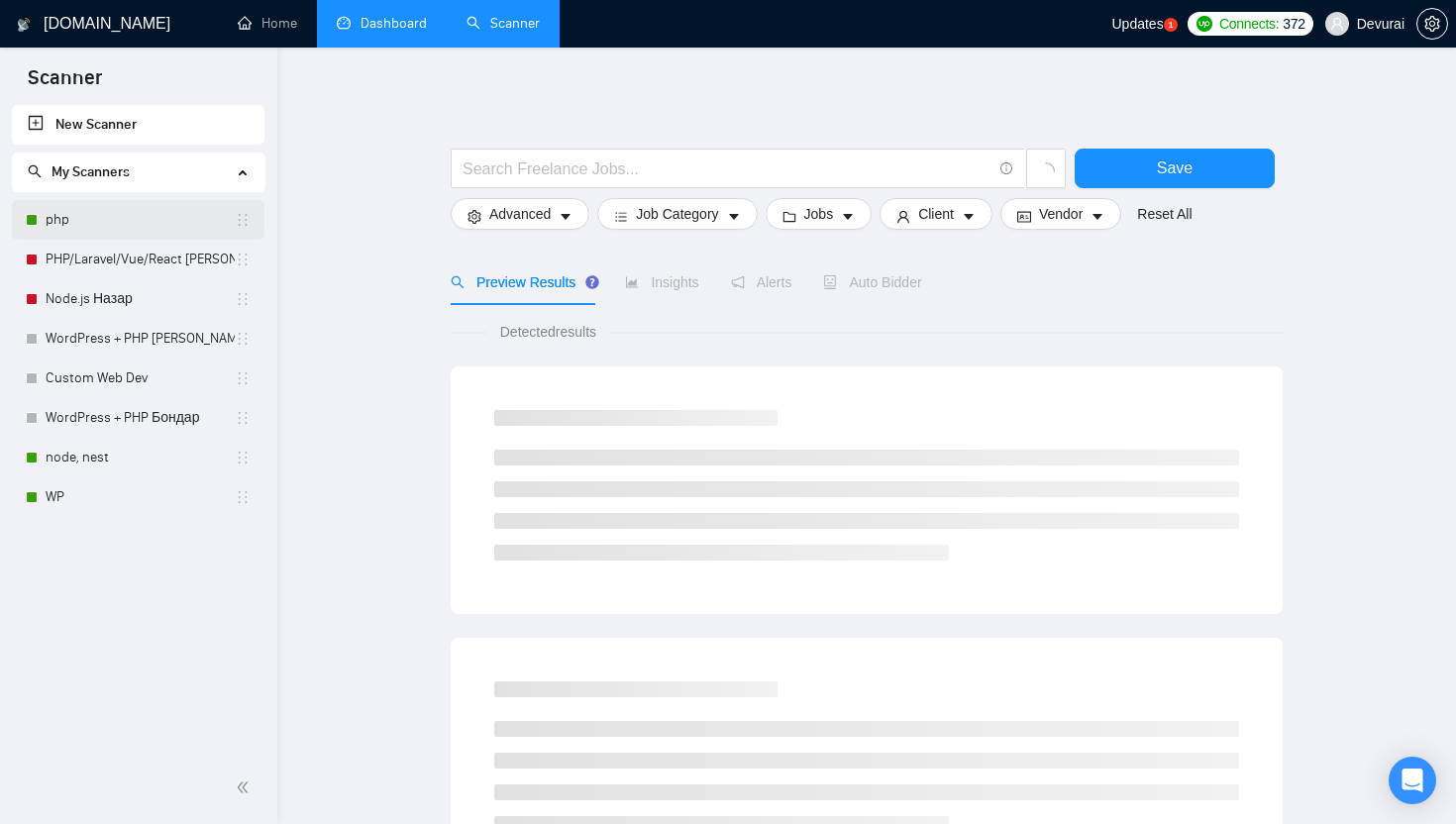 click on "php" at bounding box center [140, 220] 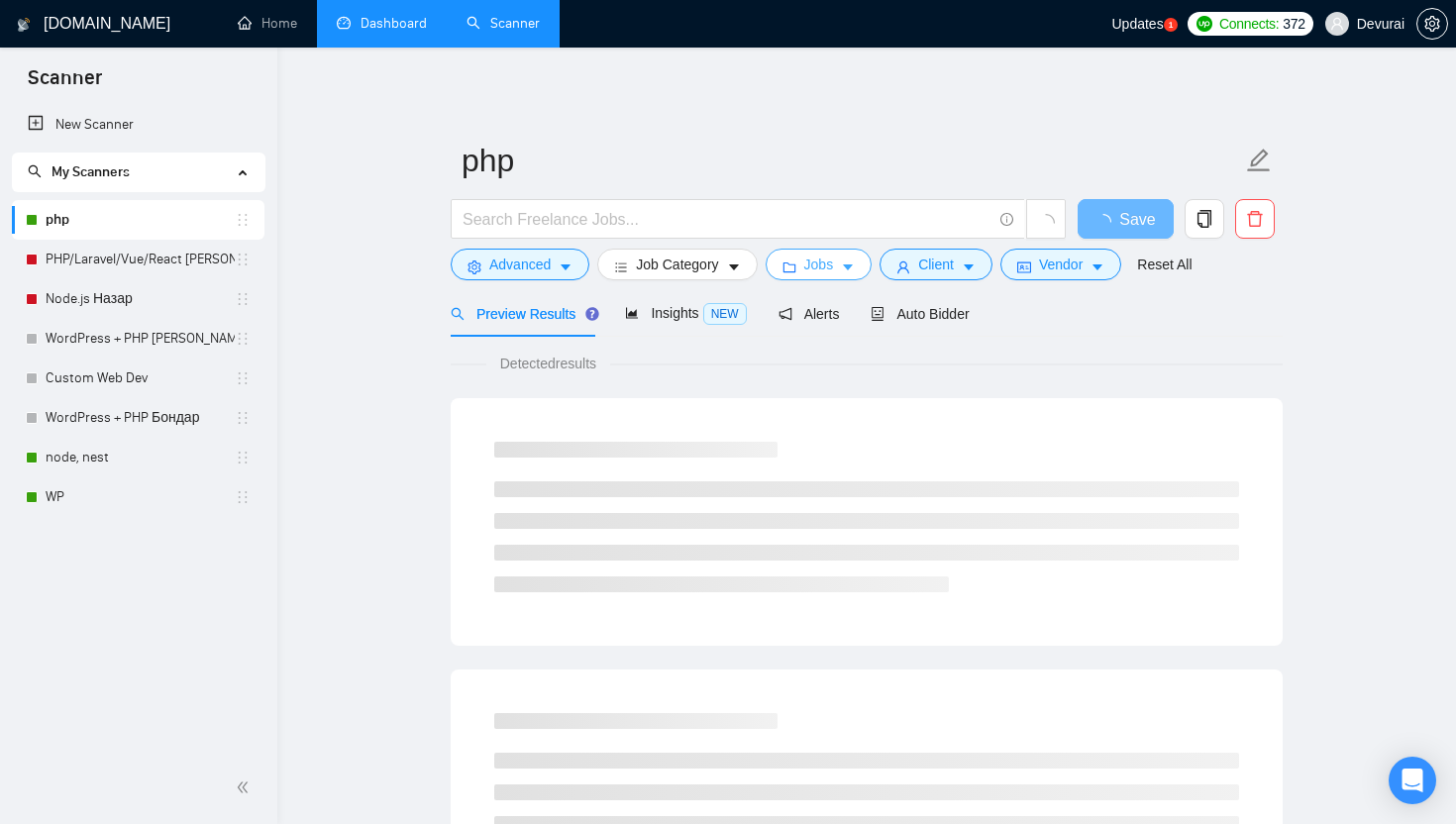 click on "Jobs" at bounding box center (819, 264) 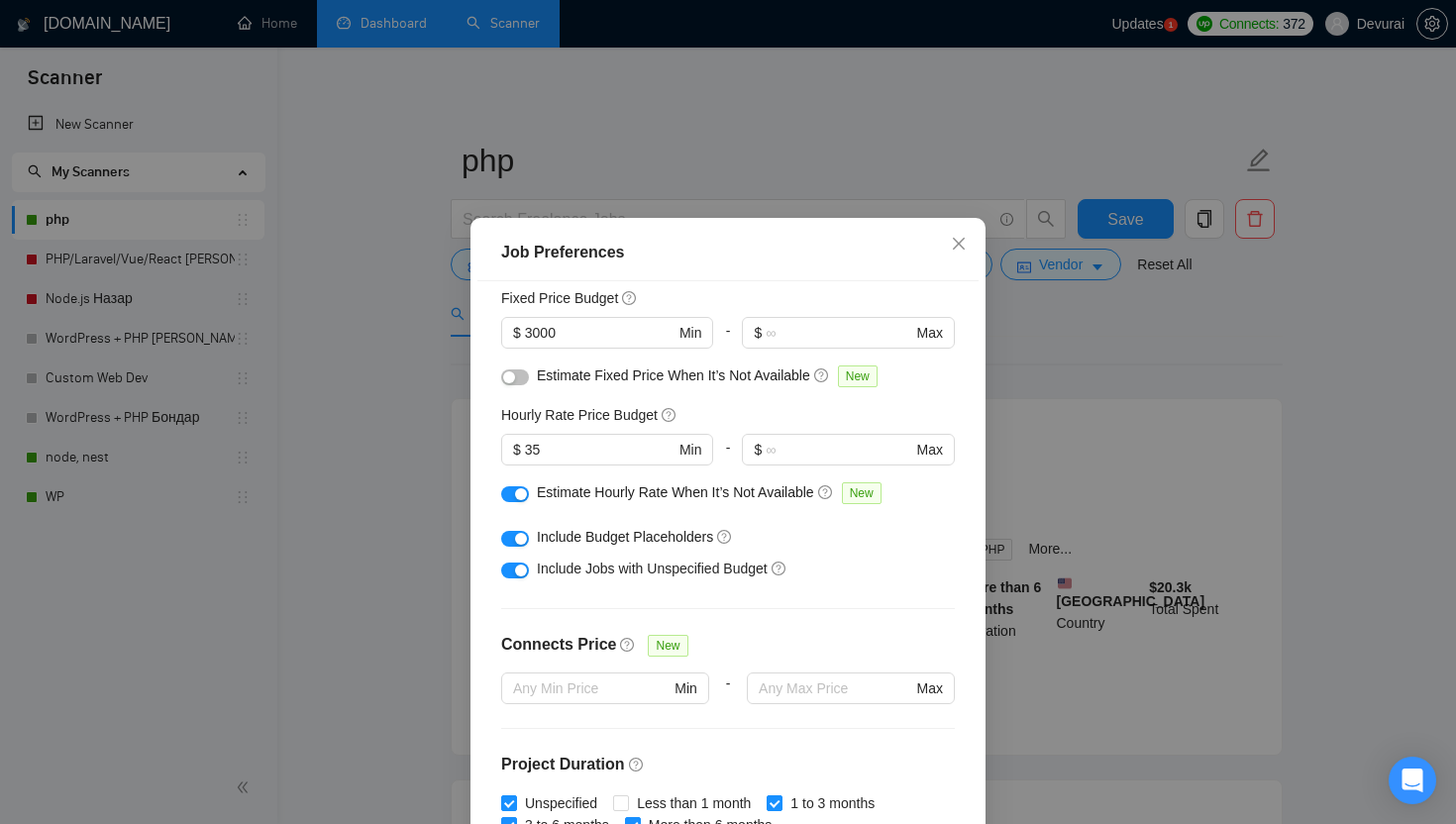 scroll, scrollTop: 136, scrollLeft: 0, axis: vertical 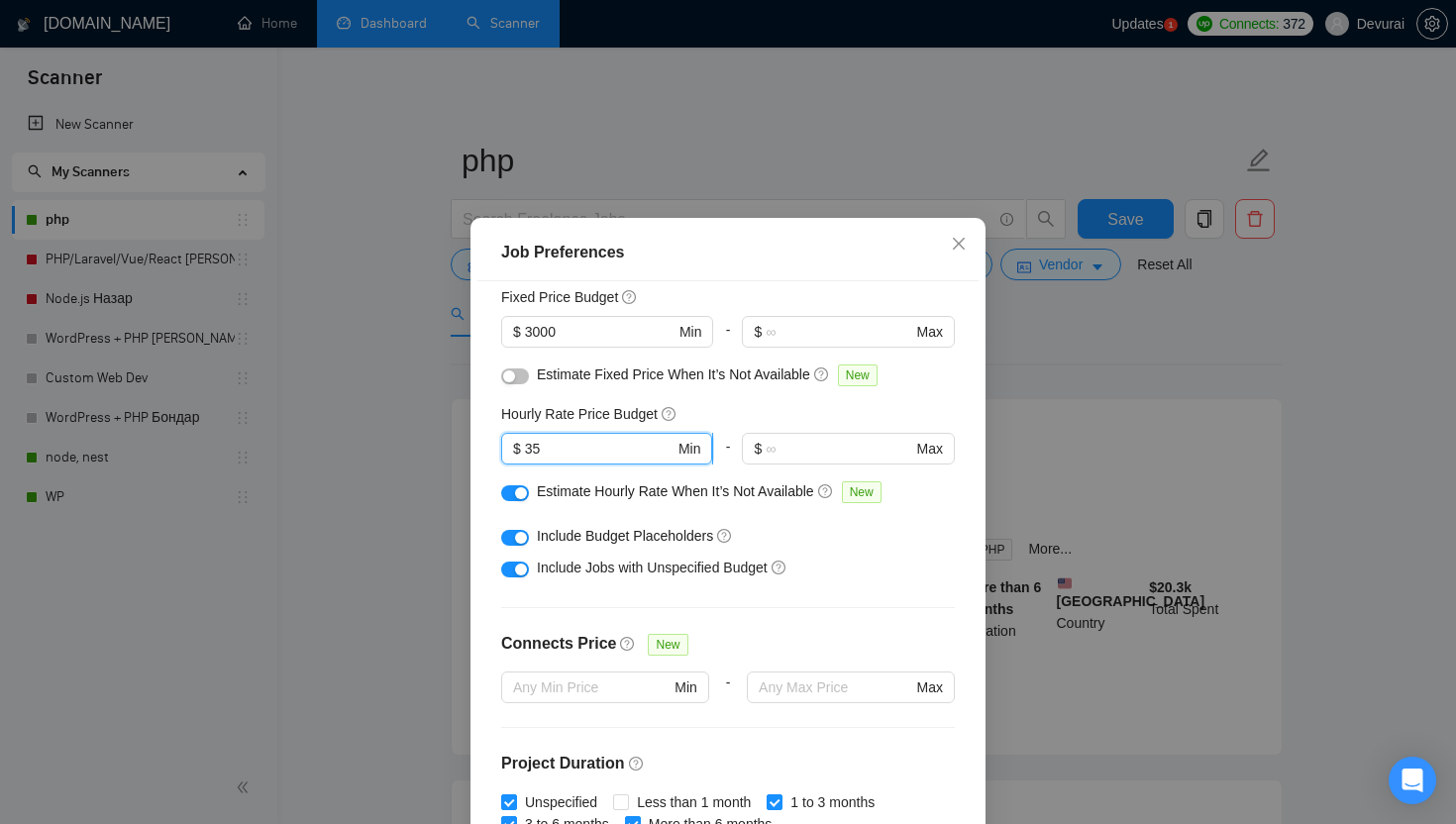click on "35" at bounding box center [599, 449] 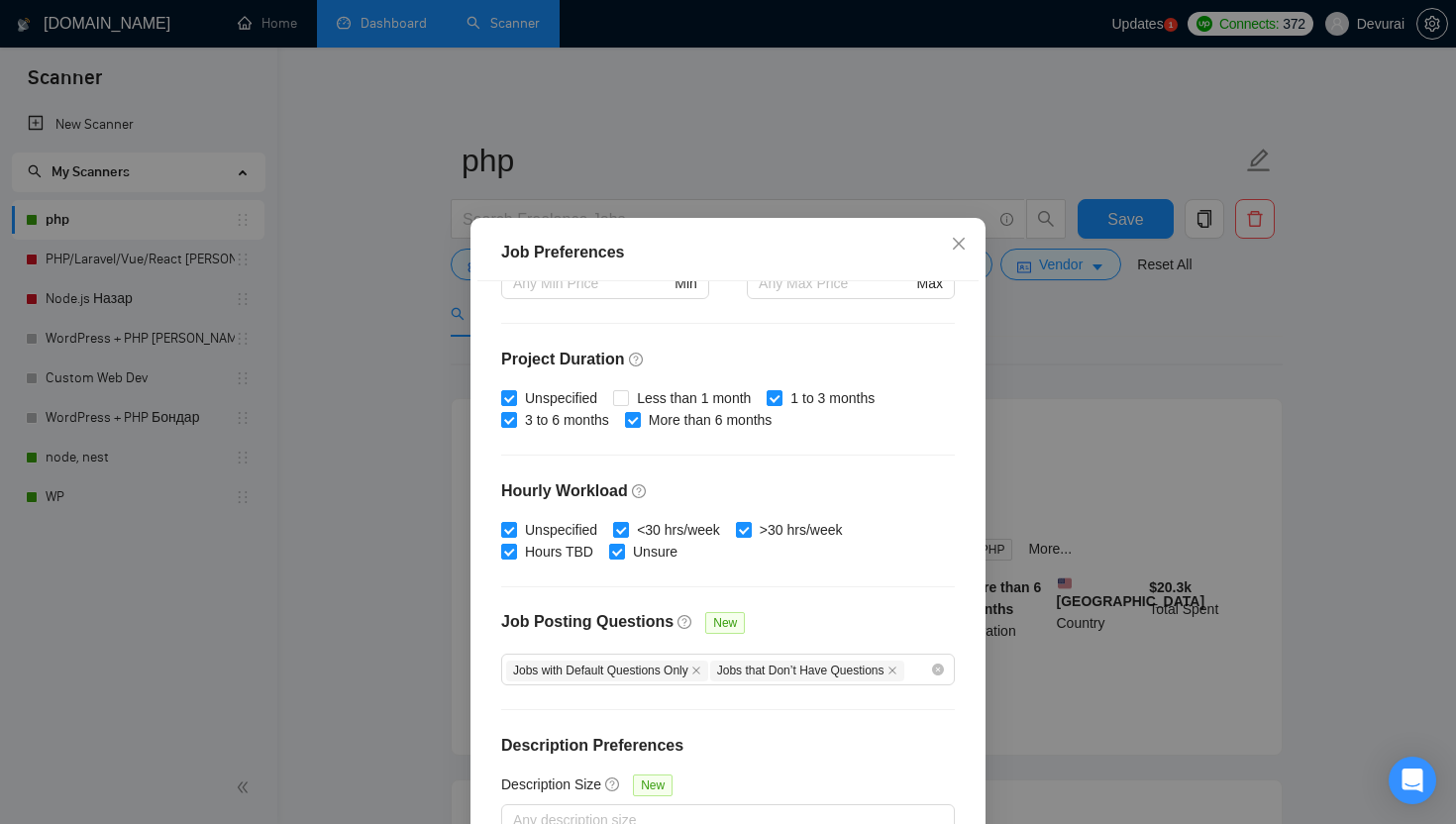 scroll, scrollTop: 0, scrollLeft: 0, axis: both 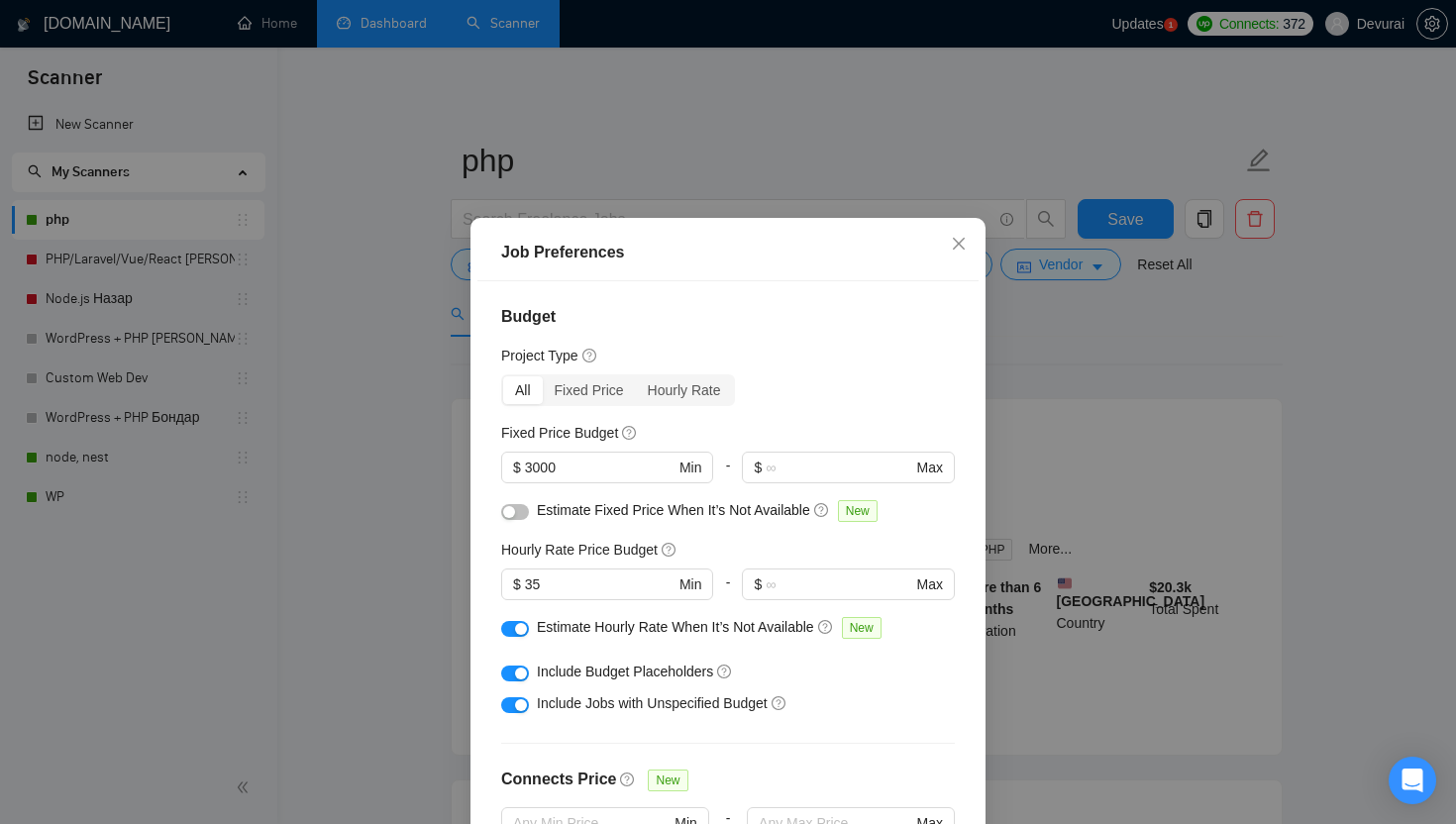 click on "Job Preferences Budget Project Type All Fixed Price Hourly Rate   Fixed Price Budget $ 3000 Min - $ Max Estimate Fixed Price When It’s Not Available New   Hourly Rate Price Budget 35 $ 35 Min - $ Max Estimate Hourly Rate When It’s Not Available New Include Budget Placeholders Include Jobs with Unspecified Budget   Connects Price New Min - Max Project Duration   Unspecified Less than 1 month 1 to 3 months 3 to 6 months More than 6 months Hourly Workload   Unspecified <30 hrs/week >30 hrs/week Hours TBD Unsure Job Posting Questions New Jobs with Default Questions Only Jobs that Don’t Have Questions   Description Preferences Description Size New   Any description size Reset OK" at bounding box center [728, 412] 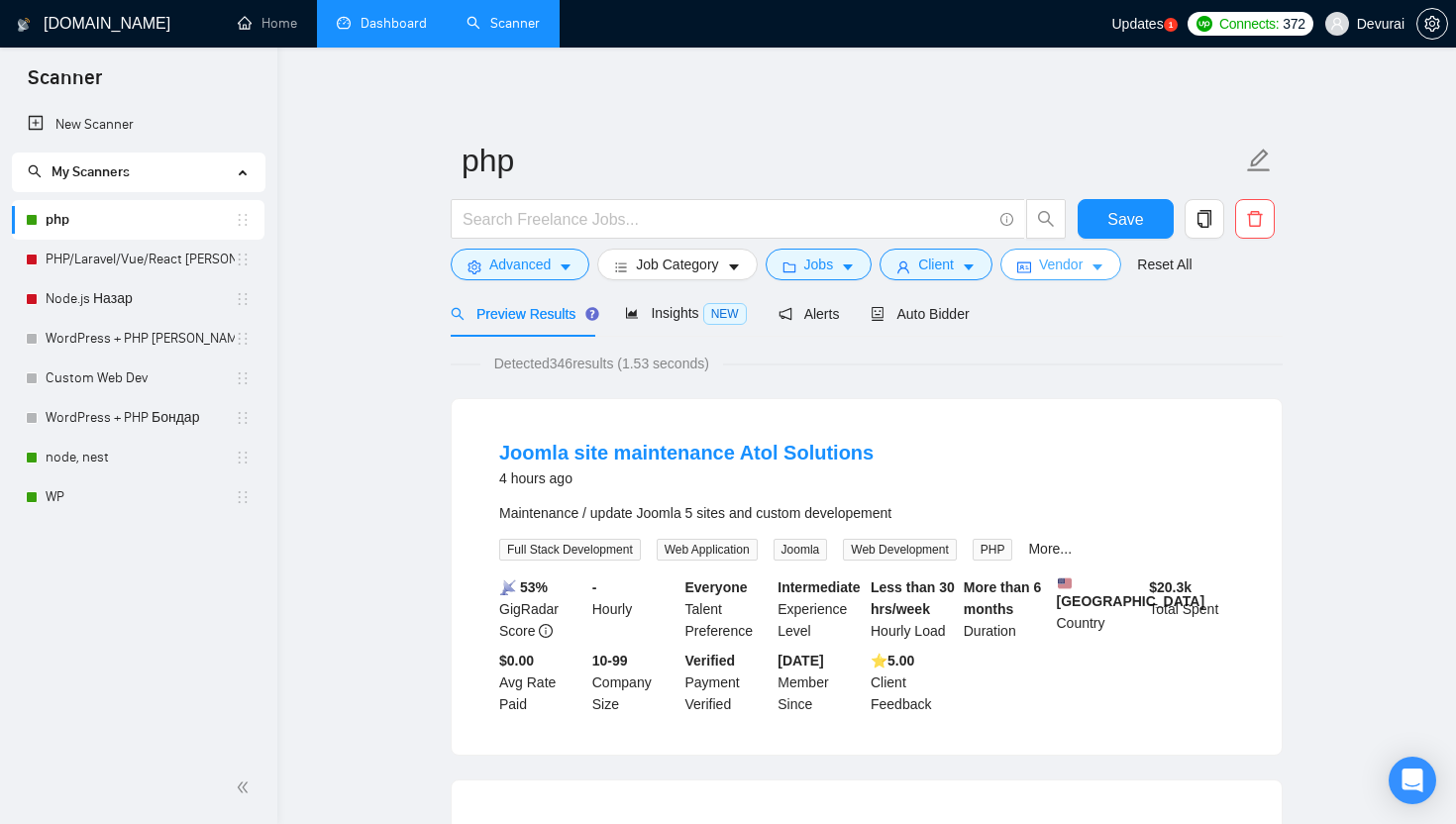 click on "Vendor" at bounding box center [1061, 264] 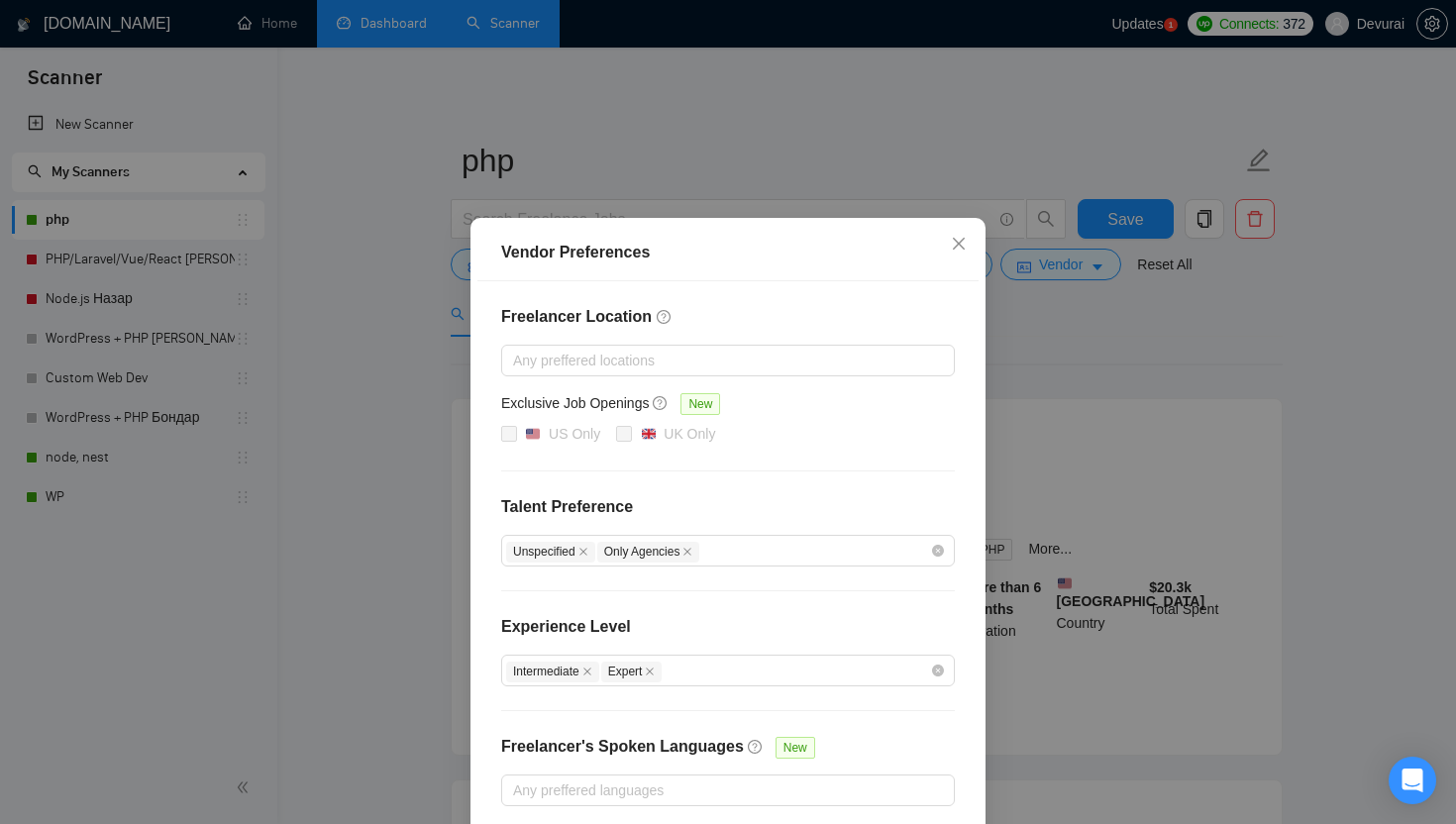 scroll, scrollTop: 92, scrollLeft: 0, axis: vertical 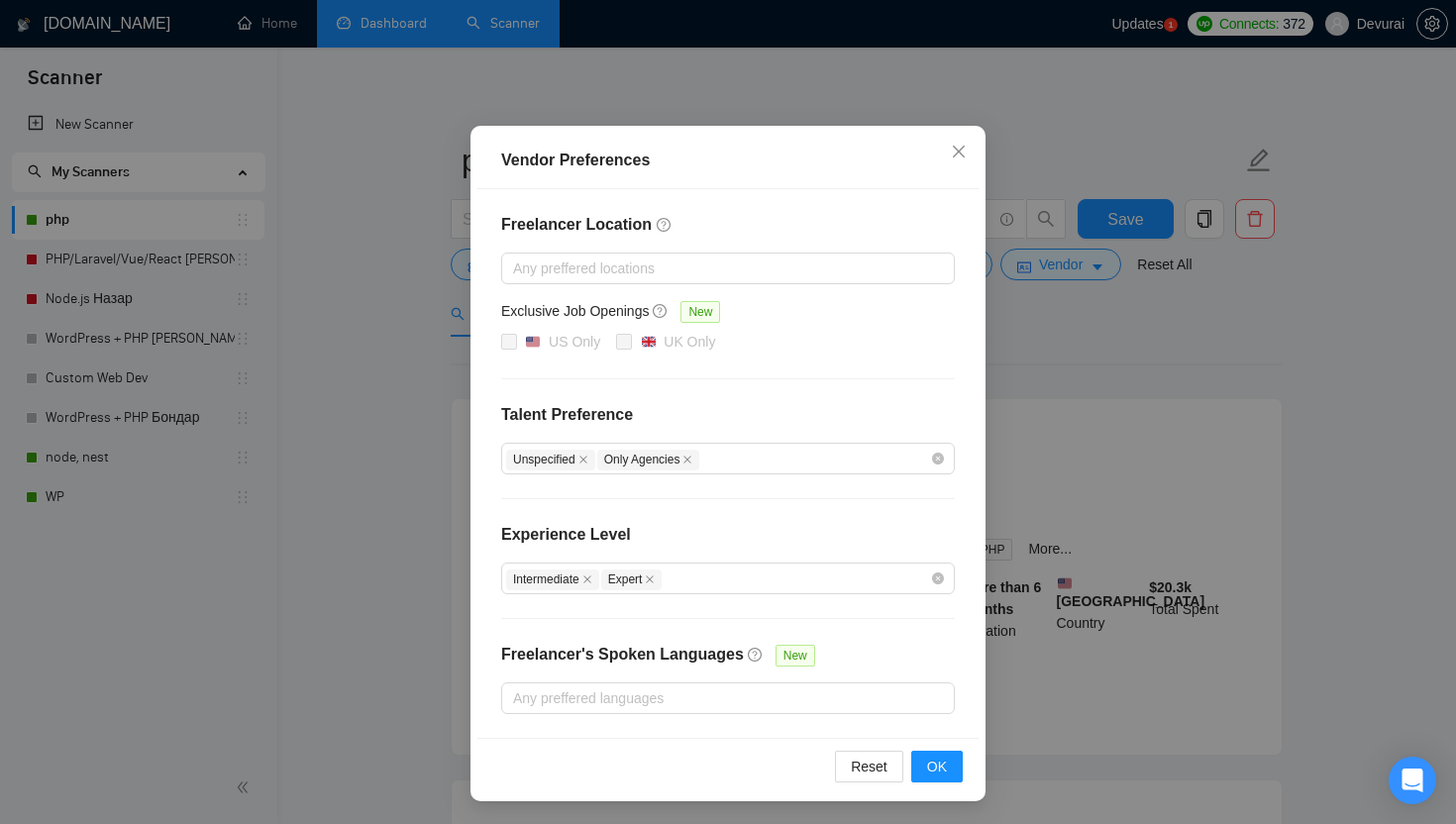 click on "Vendor Preferences Freelancer Location     Any preffered locations Exclusive Job Openings New US Only UK Only Talent Preference Unspecified Only Agencies   Experience Level Intermediate Expert   Freelancer's Spoken Languages New   Any preffered languages Reset OK" at bounding box center (728, 412) 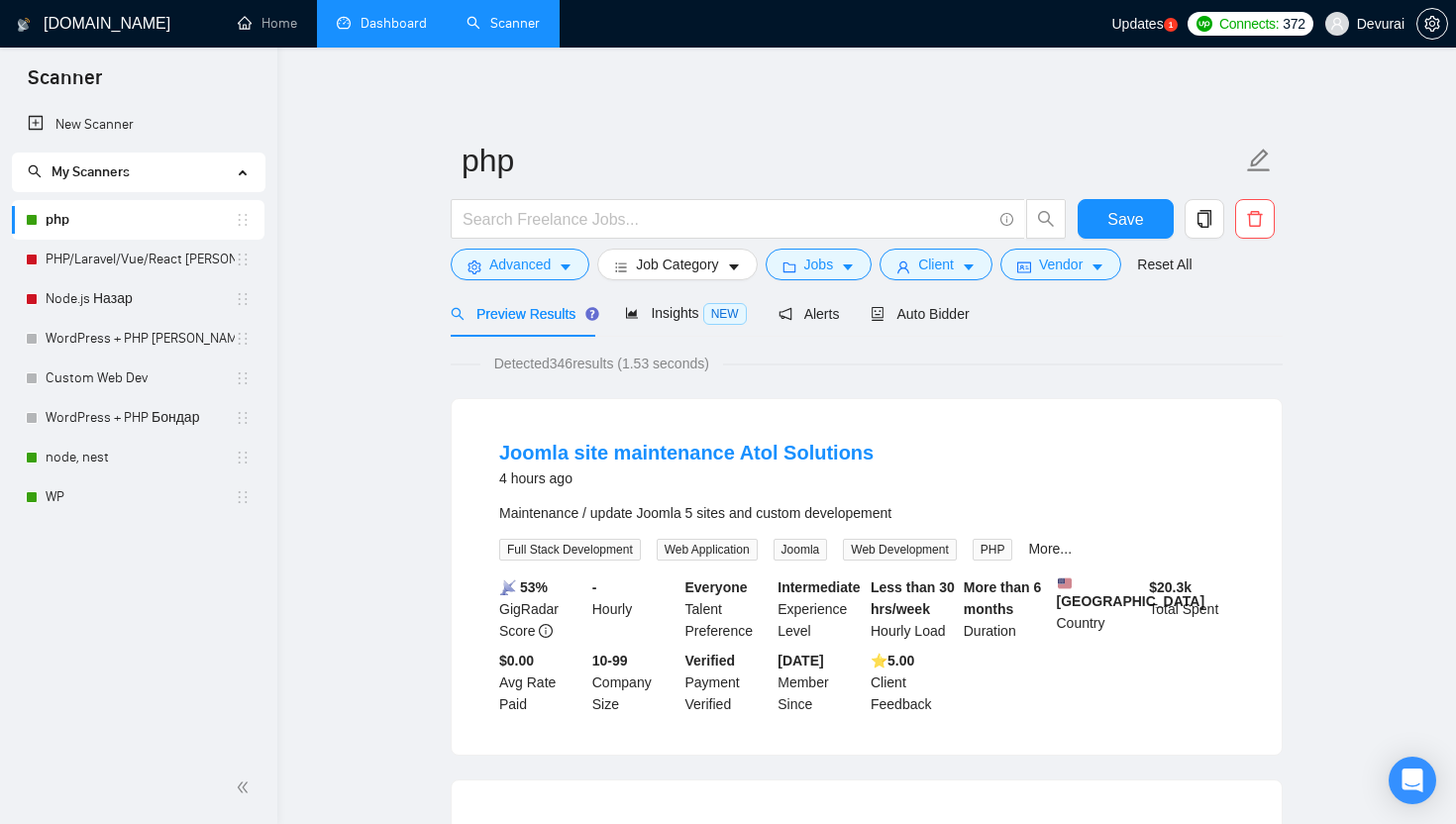 scroll, scrollTop: 0, scrollLeft: 0, axis: both 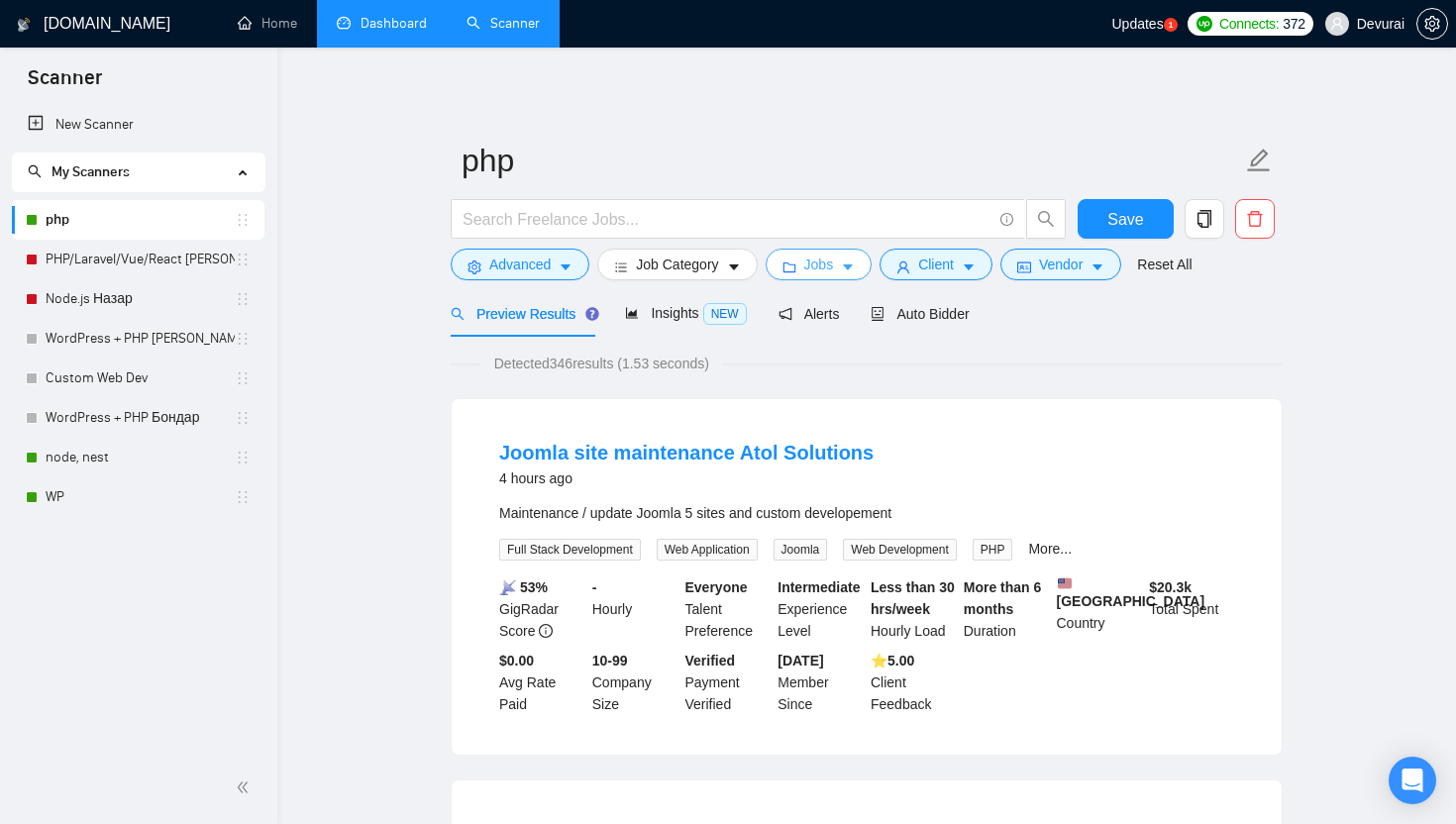 click on "Jobs" at bounding box center [819, 264] 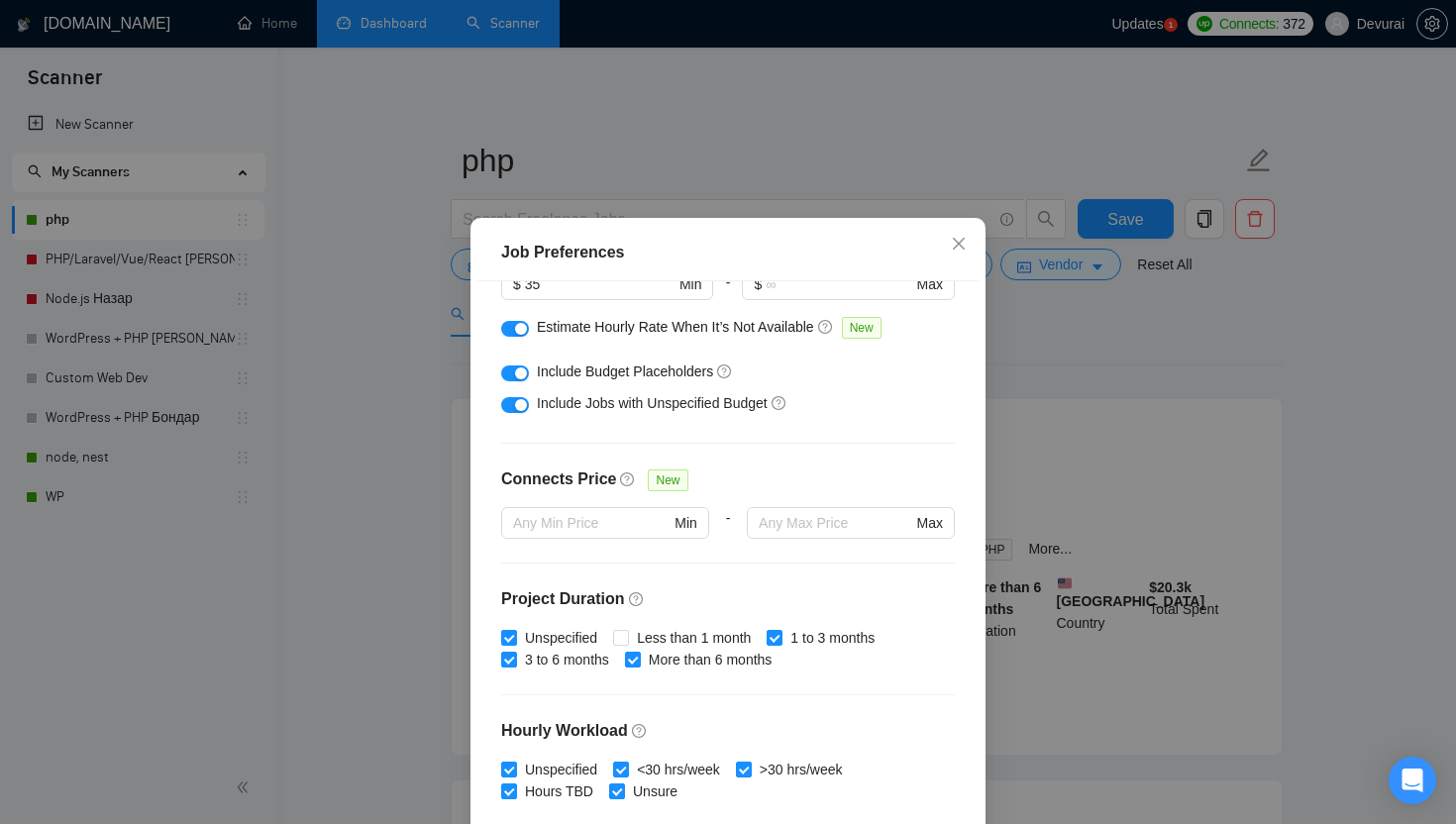 scroll, scrollTop: 540, scrollLeft: 0, axis: vertical 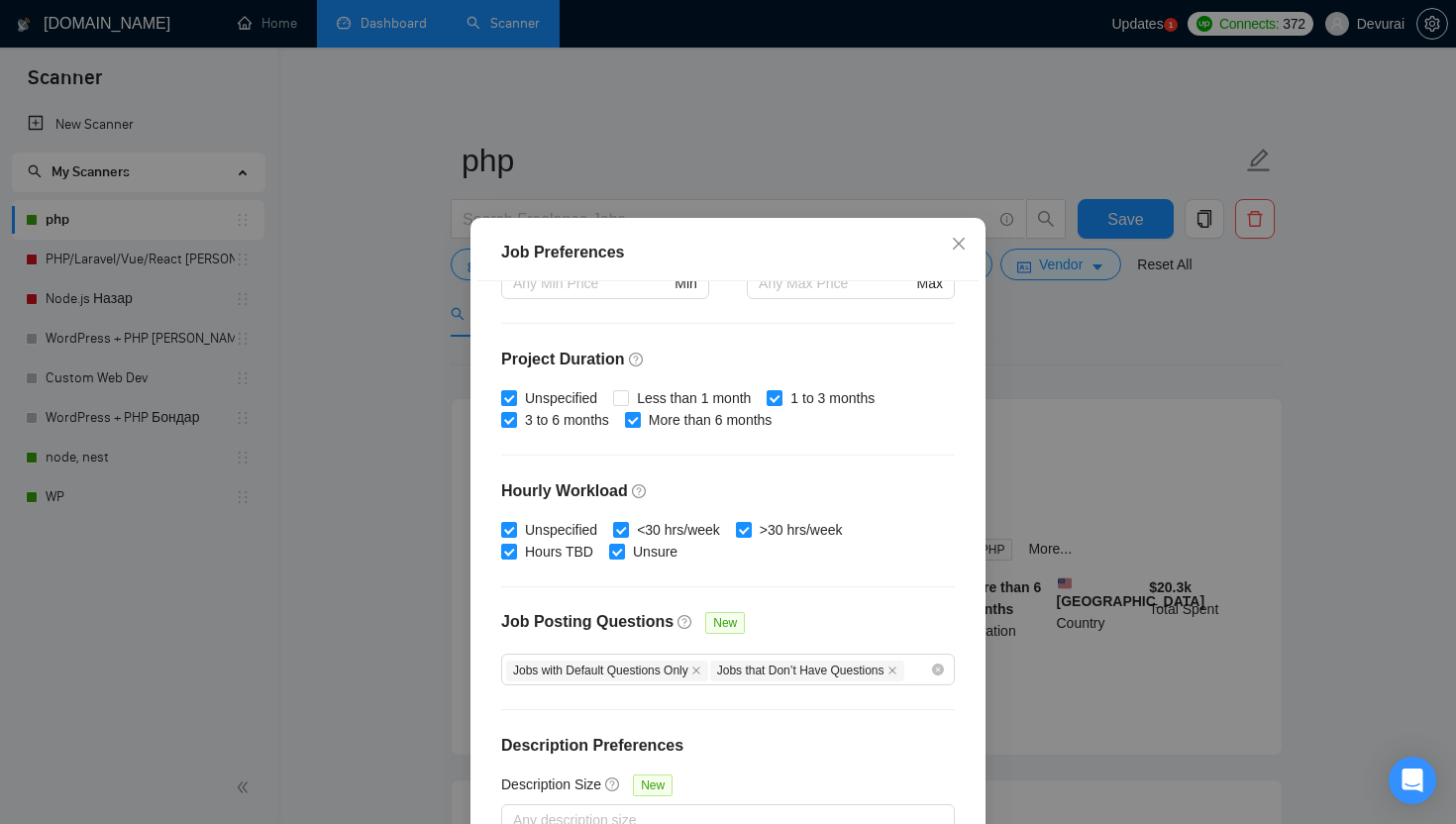 click on "Job Preferences Budget Project Type All Fixed Price Hourly Rate   Fixed Price Budget $ 3000 Min - $ Max Estimate Fixed Price When It’s Not Available New   Hourly Rate Price Budget $ 35 Min - $ Max Estimate Hourly Rate When It’s Not Available New Include Budget Placeholders Include Jobs with Unspecified Budget   Connects Price New Min - Max Project Duration   Unspecified Less than 1 month 1 to 3 months 3 to 6 months More than 6 months Hourly Workload   Unspecified <30 hrs/week >30 hrs/week Hours TBD Unsure Job Posting Questions New Jobs with Default Questions Only Jobs that Don’t Have Questions   Description Preferences Description Size New   Any description size Reset OK" at bounding box center [728, 412] 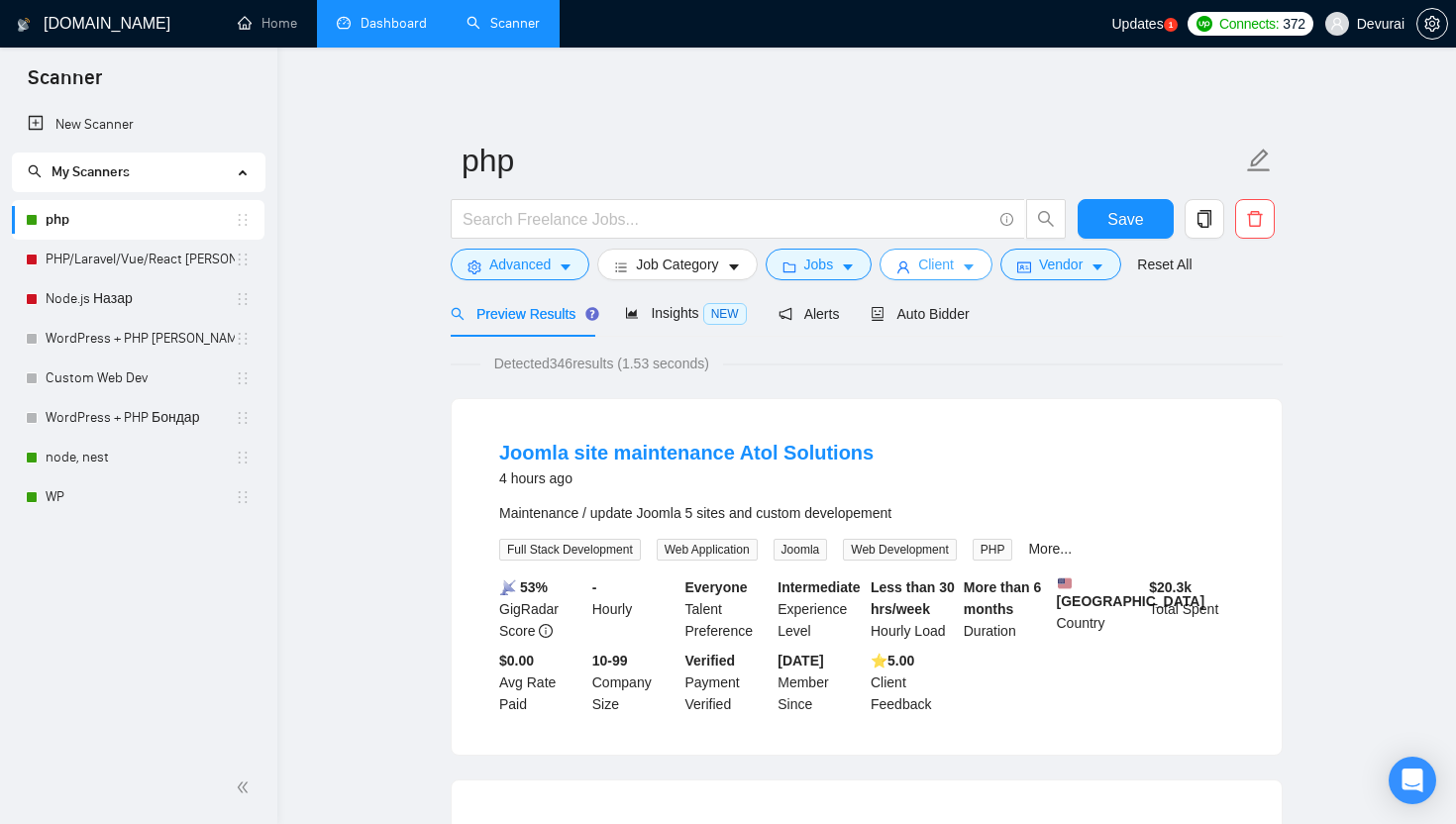 click on "Client" at bounding box center (936, 264) 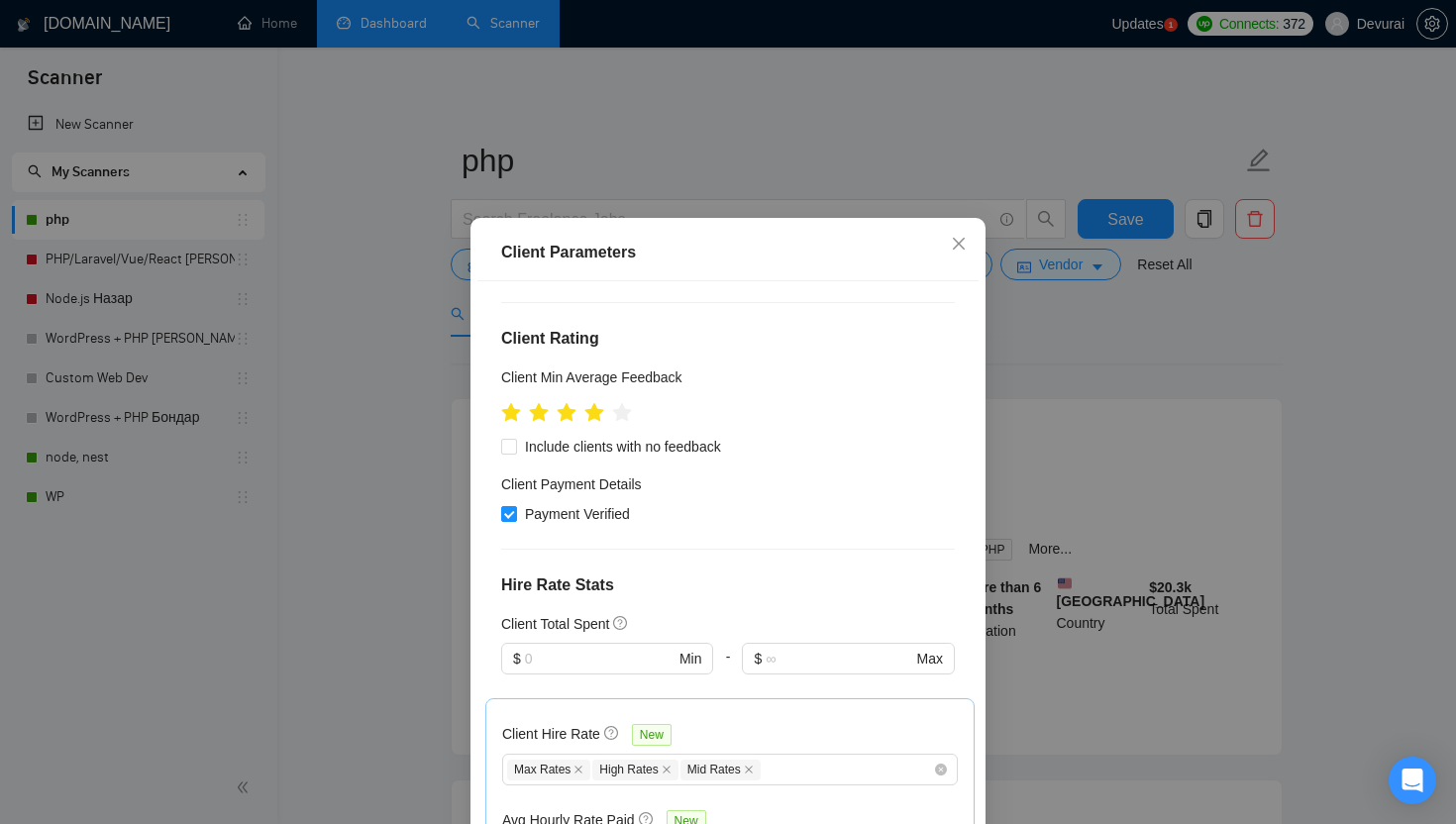 scroll, scrollTop: 453, scrollLeft: 0, axis: vertical 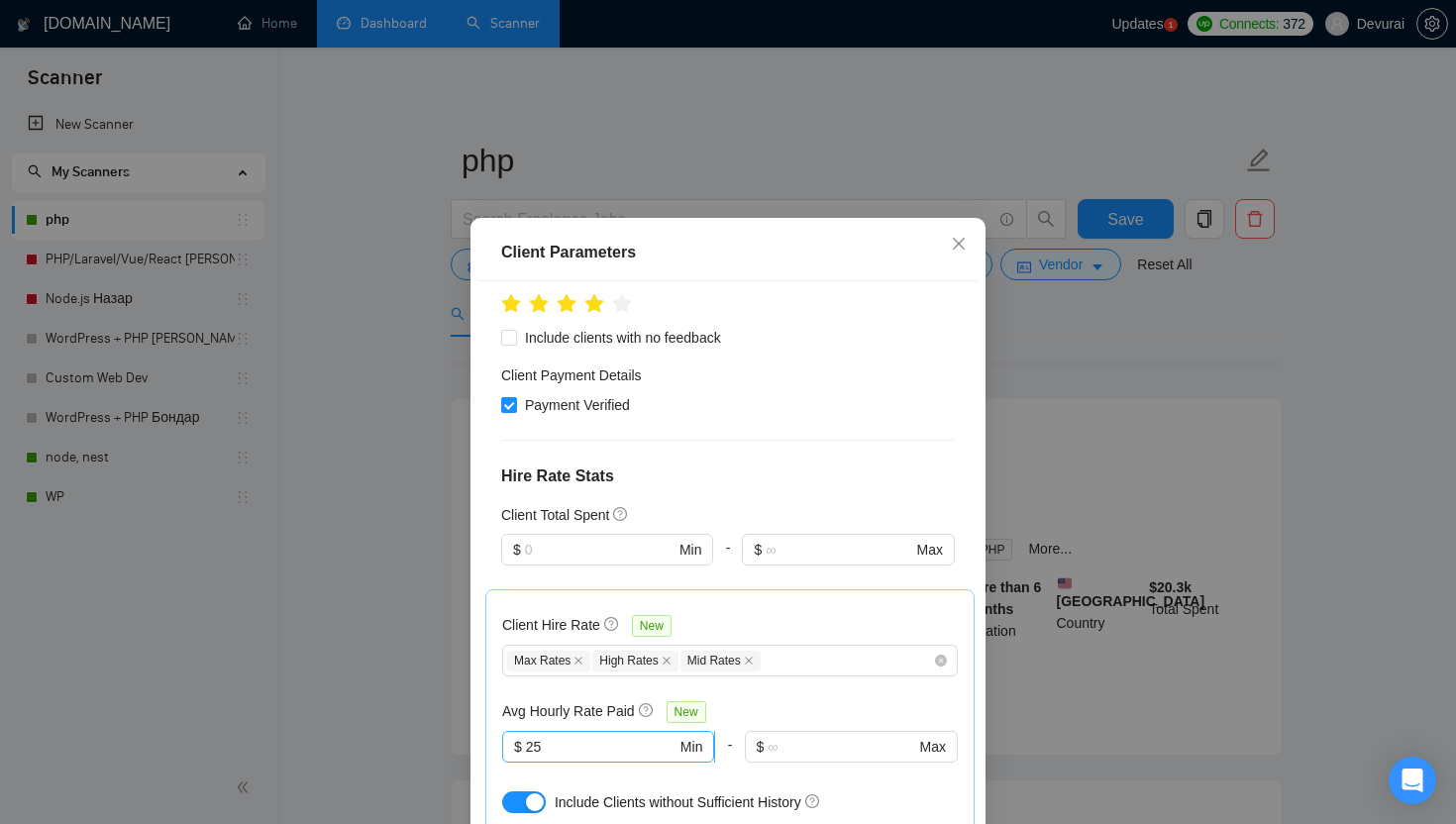 click on "25" at bounding box center [601, 747] 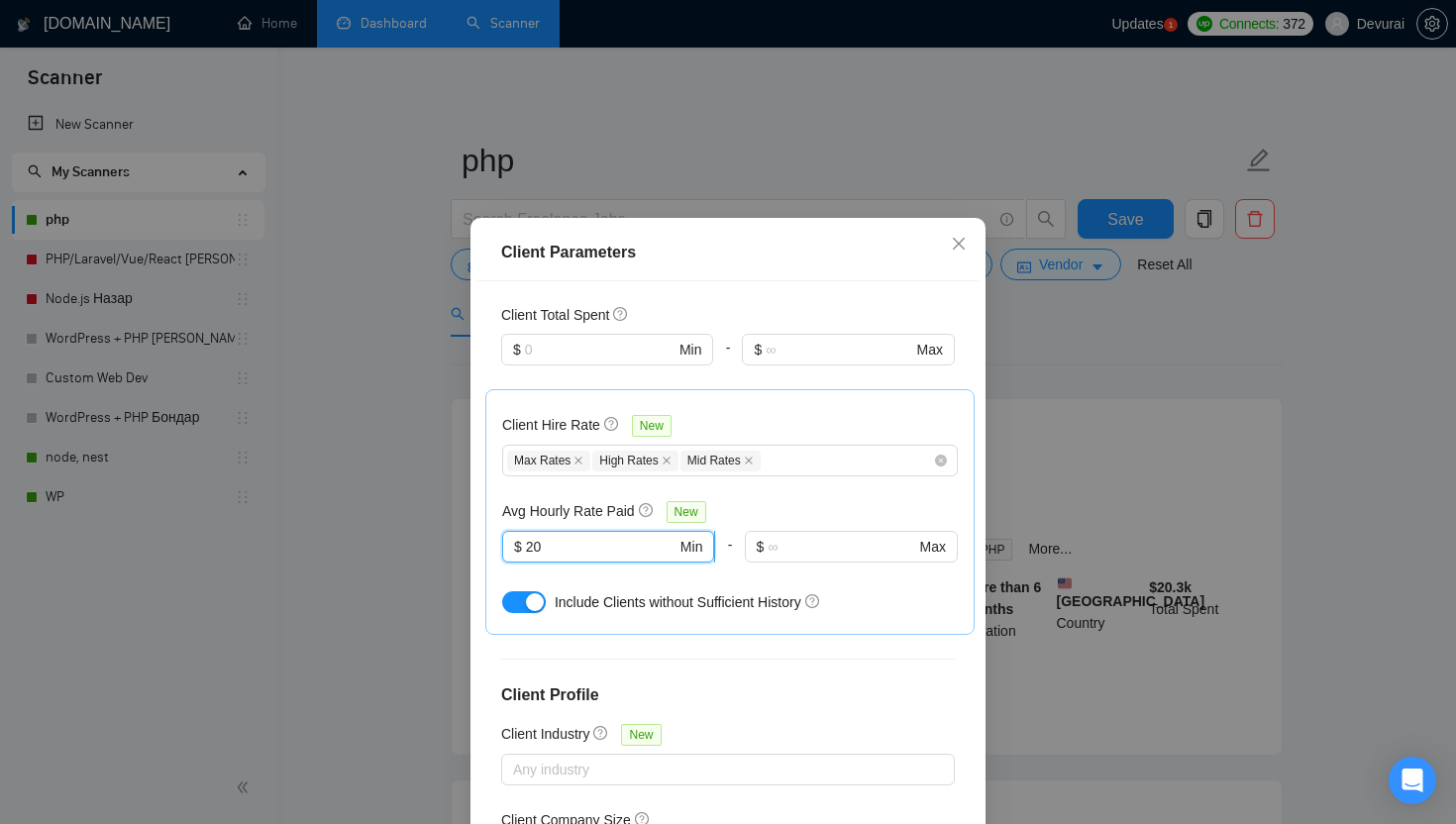 scroll, scrollTop: 685, scrollLeft: 0, axis: vertical 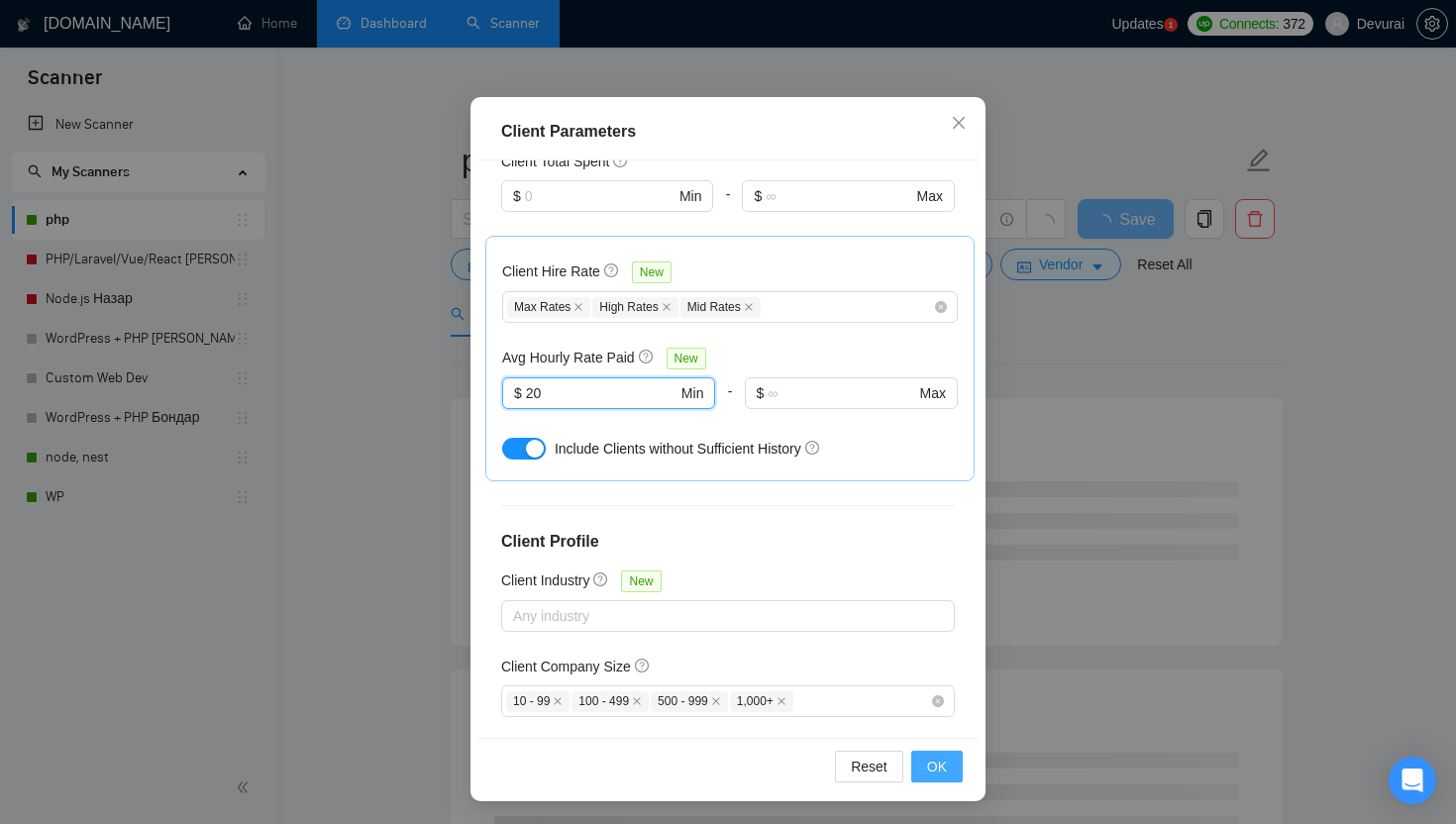 type on "20" 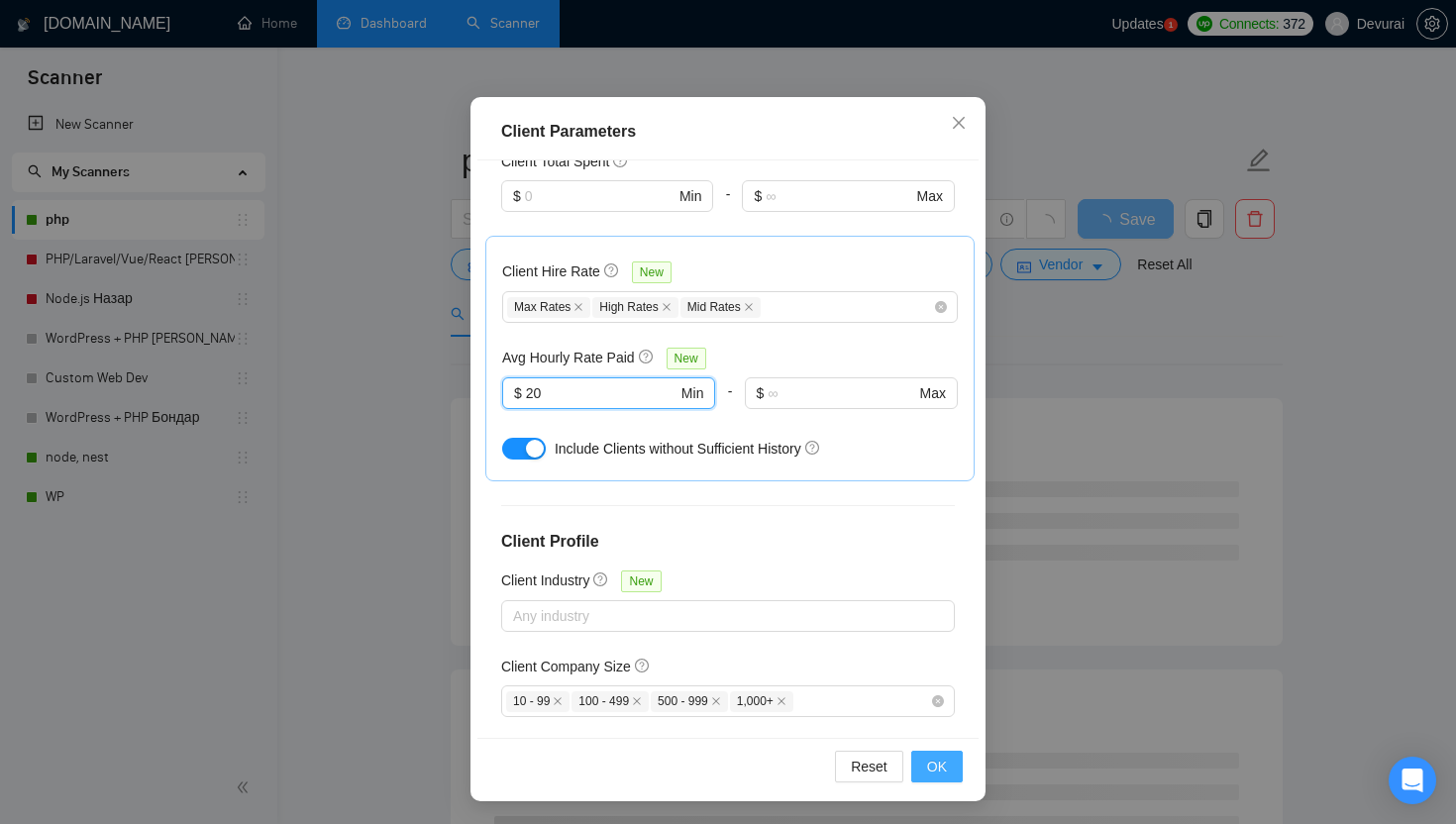 click on "OK" at bounding box center (937, 767) 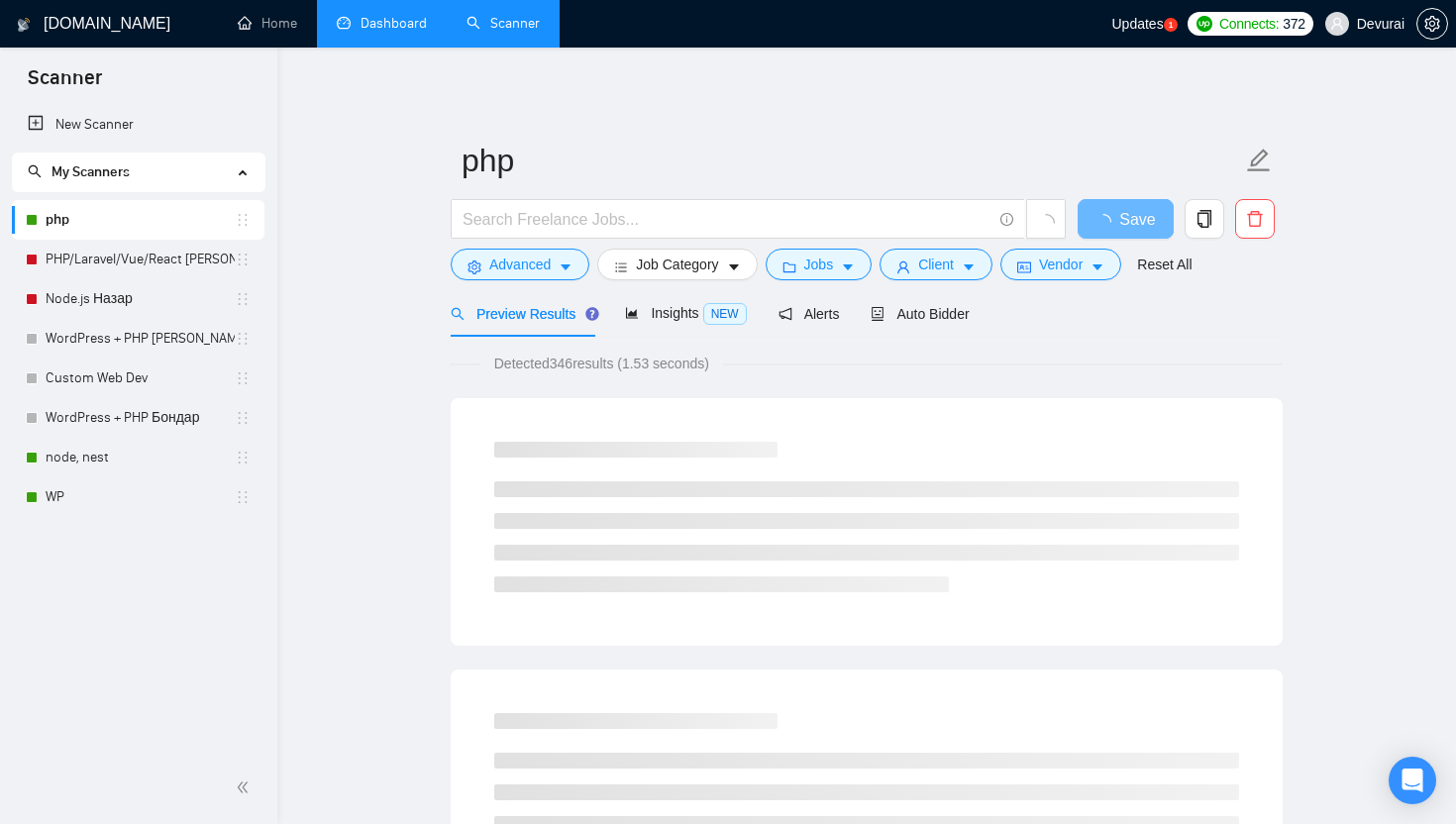 scroll, scrollTop: 22, scrollLeft: 0, axis: vertical 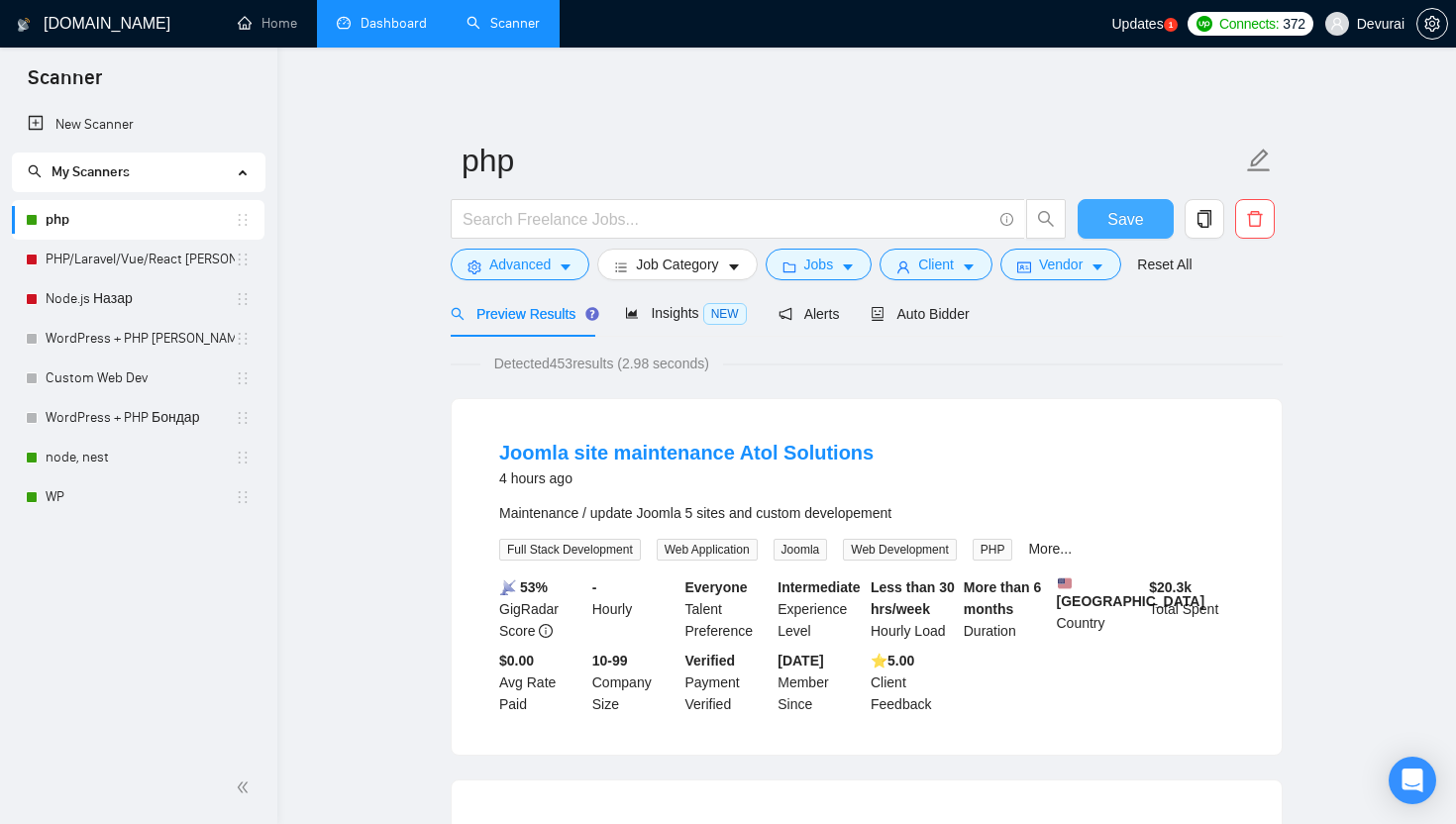 click on "Save" at bounding box center [1125, 219] 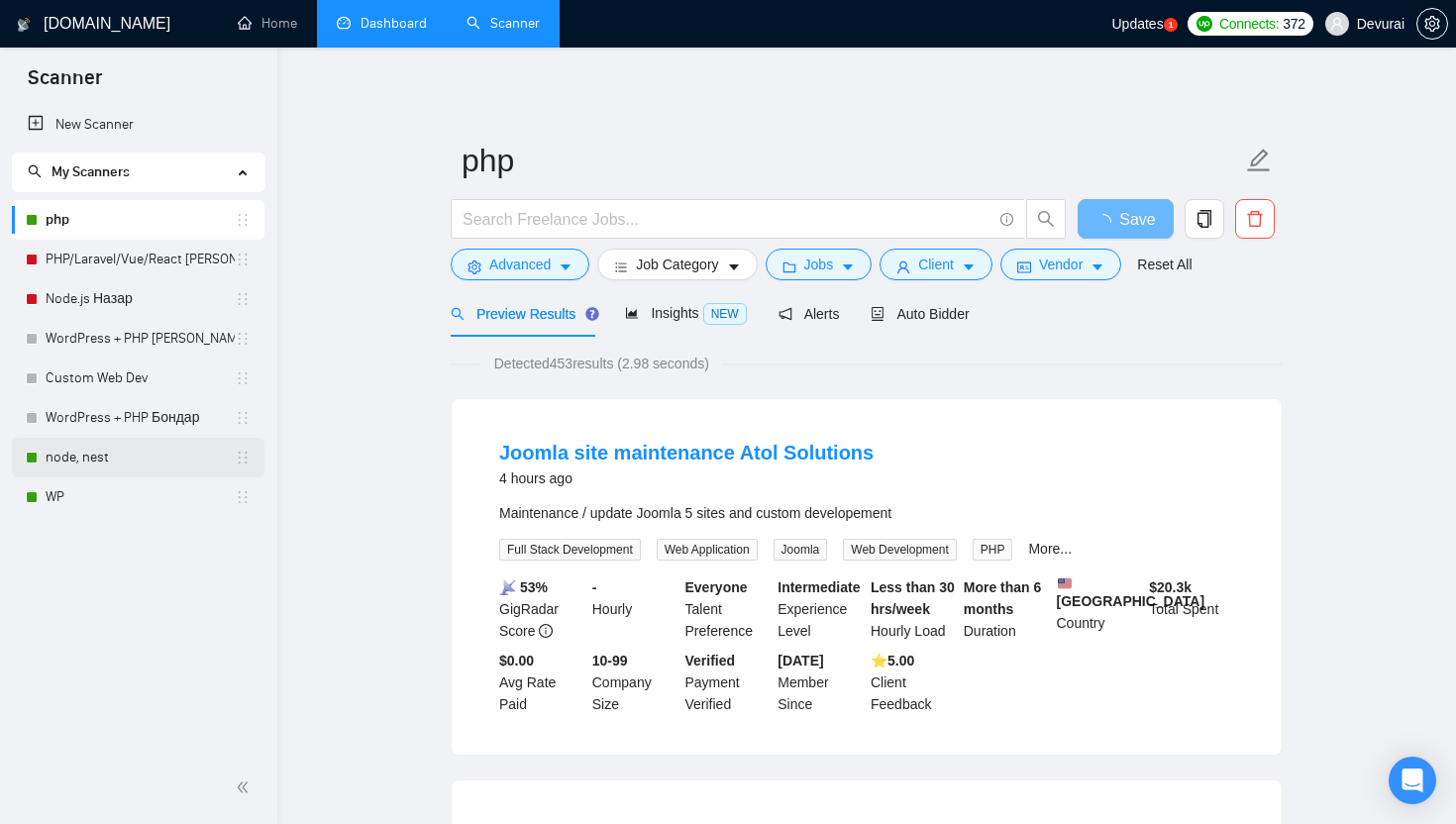 click on "node, nest" at bounding box center [140, 458] 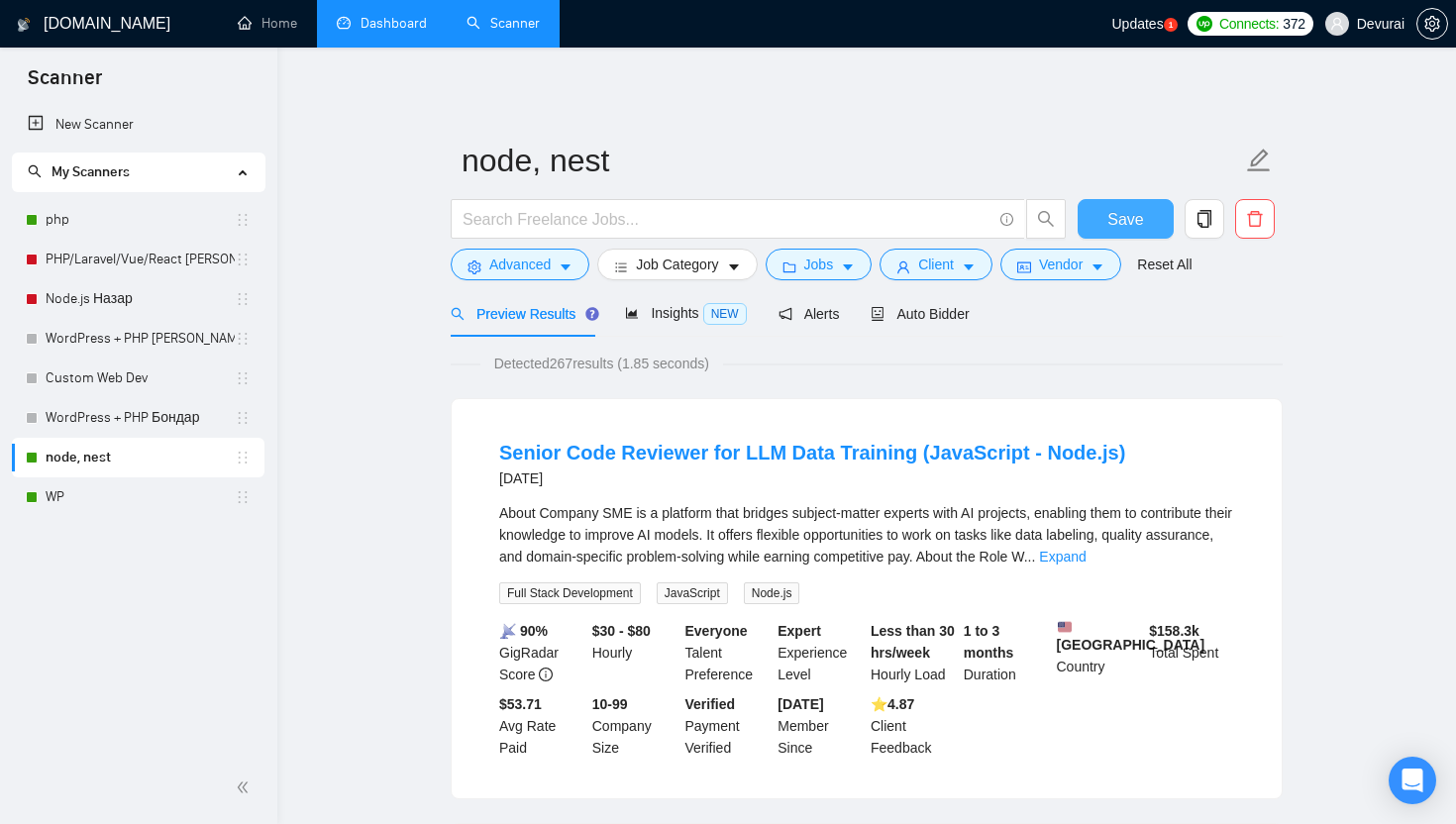 click on "Save" at bounding box center (1125, 219) 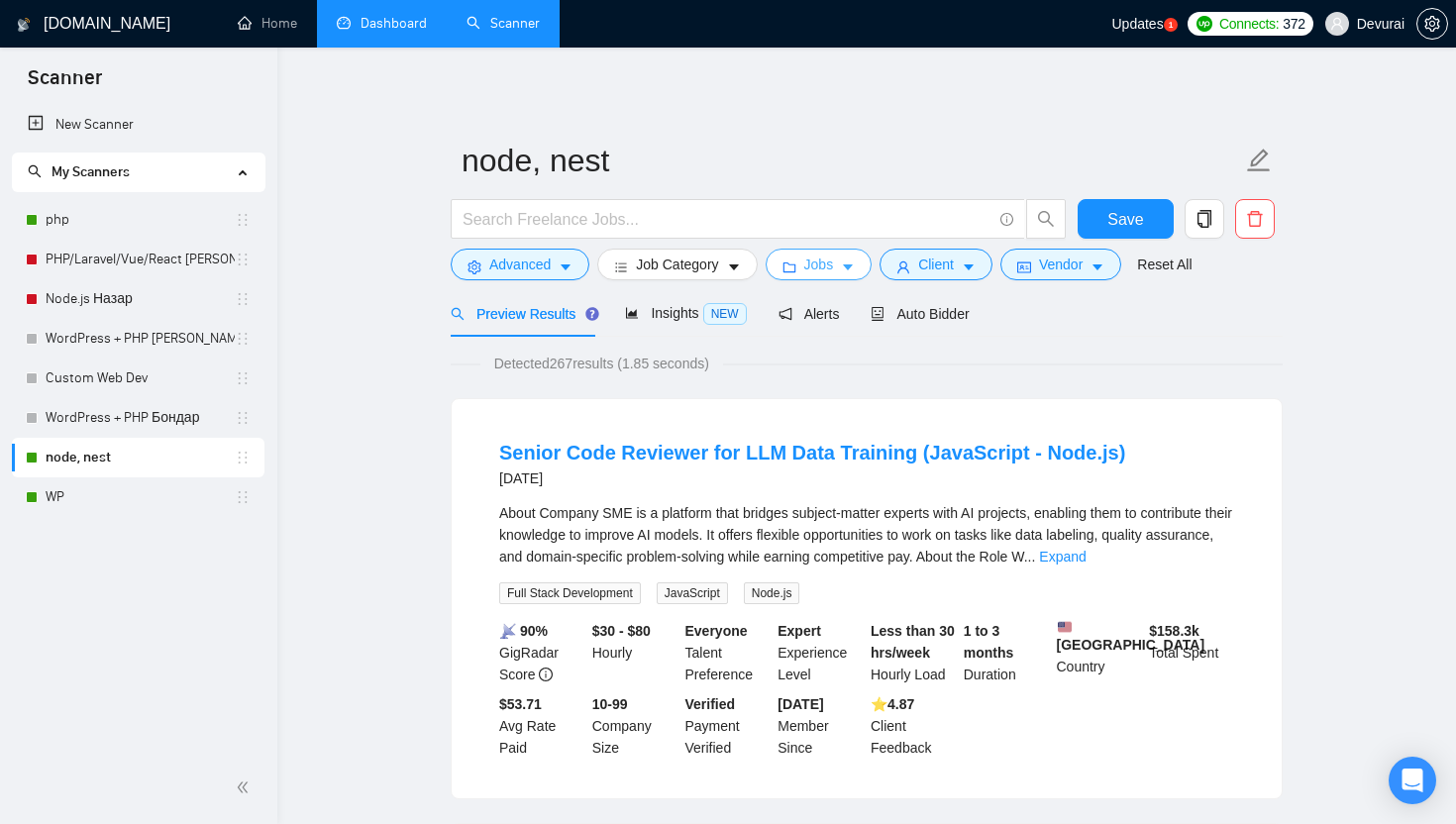 click on "Jobs" at bounding box center [819, 264] 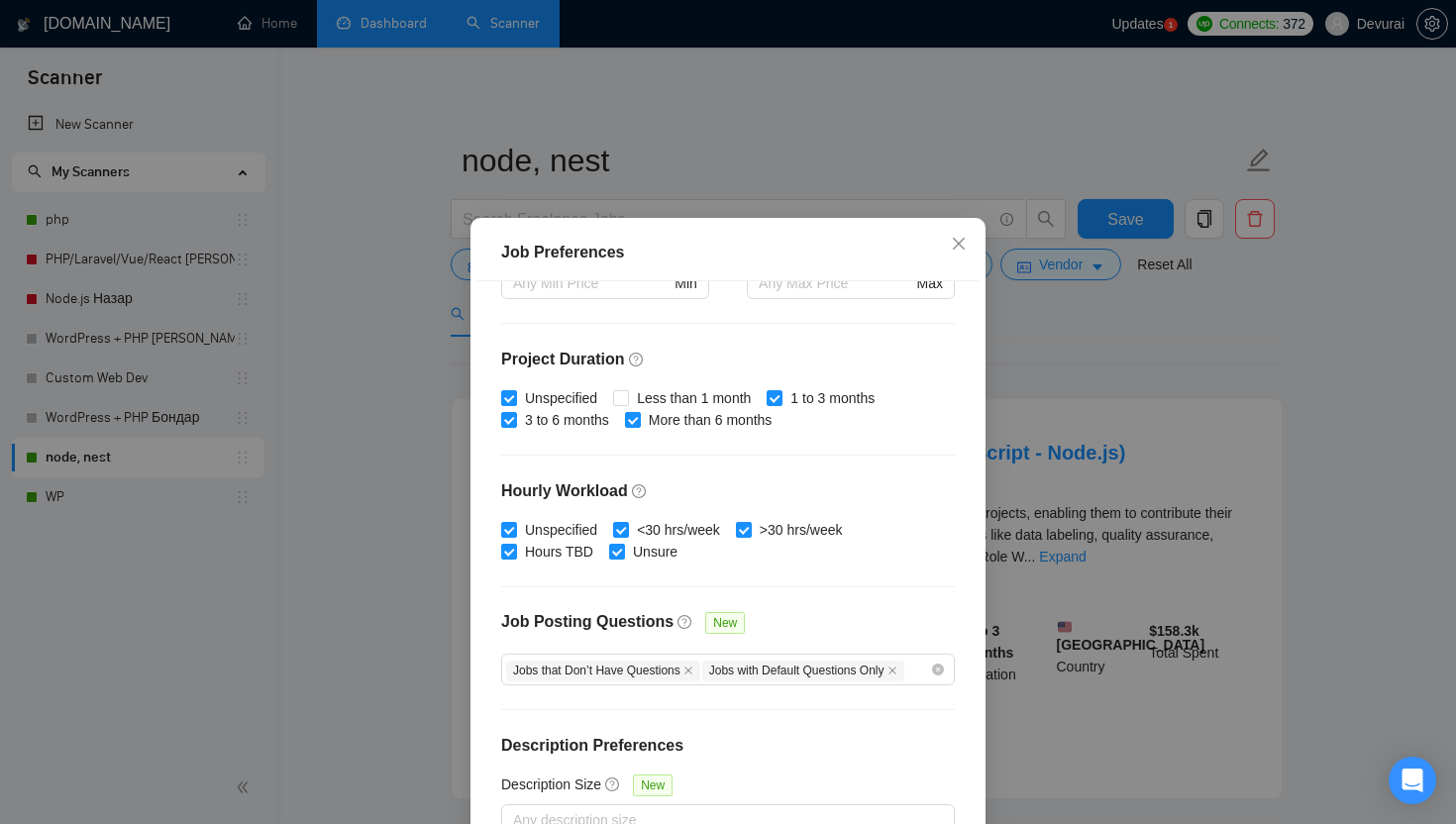 scroll, scrollTop: 121, scrollLeft: 0, axis: vertical 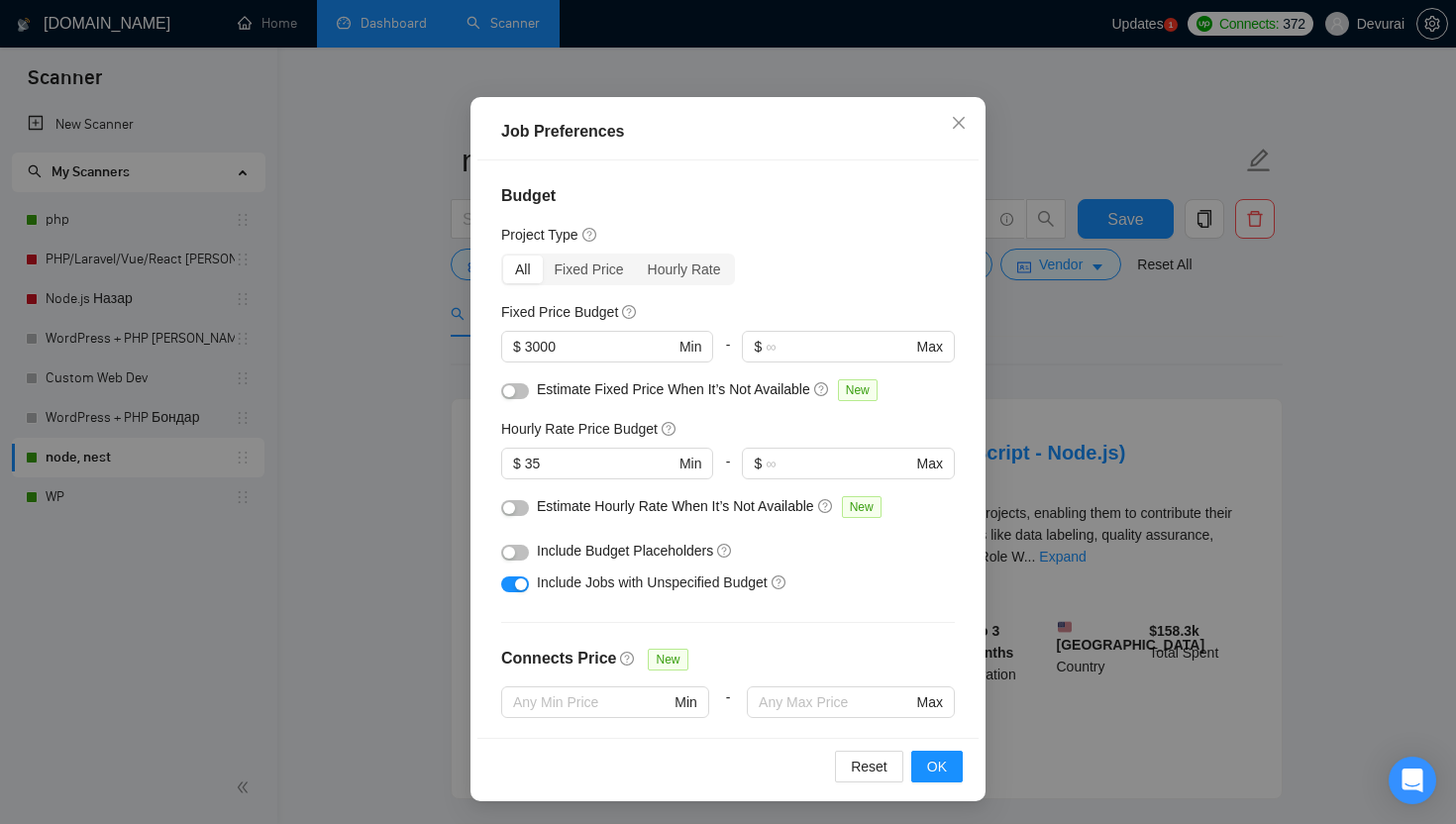 click on "Job Preferences Budget Project Type All Fixed Price Hourly Rate   Fixed Price Budget $ 3000 Min - $ Max Estimate Fixed Price When It’s Not Available New   Hourly Rate Price Budget $ 35 Min - $ Max Estimate Hourly Rate When It’s Not Available New Include Budget Placeholders Include Jobs with Unspecified Budget   Connects Price New Min - Max Project Duration   Unspecified Less than 1 month 1 to 3 months 3 to 6 months More than 6 months Hourly Workload   Unspecified <30 hrs/week >30 hrs/week Hours TBD Unsure Job Posting Questions New Jobs that Don’t Have Questions Jobs with Default Questions Only   Description Preferences Description Size New   Any description size Reset OK" at bounding box center (728, 412) 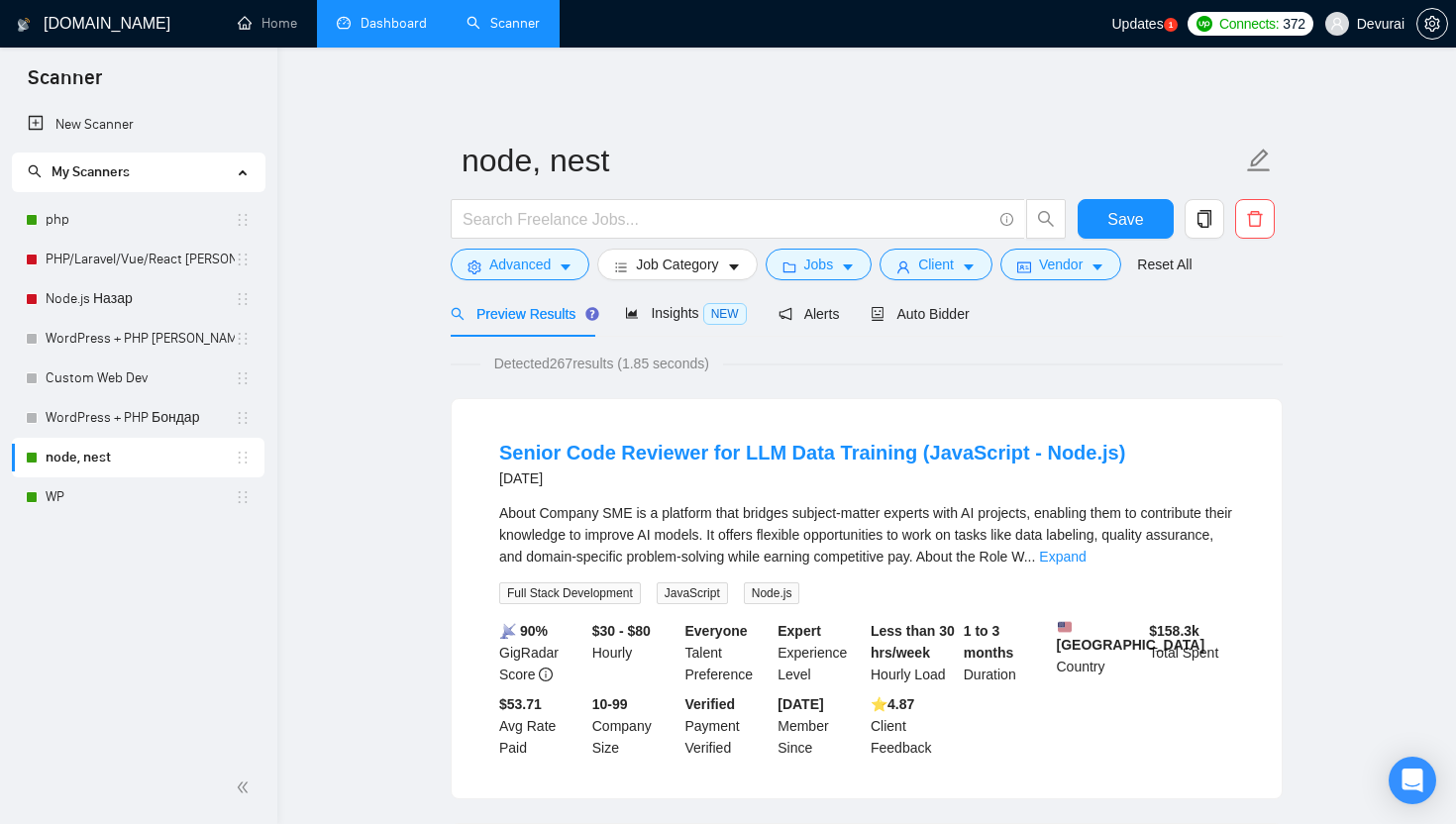 scroll, scrollTop: 22, scrollLeft: 0, axis: vertical 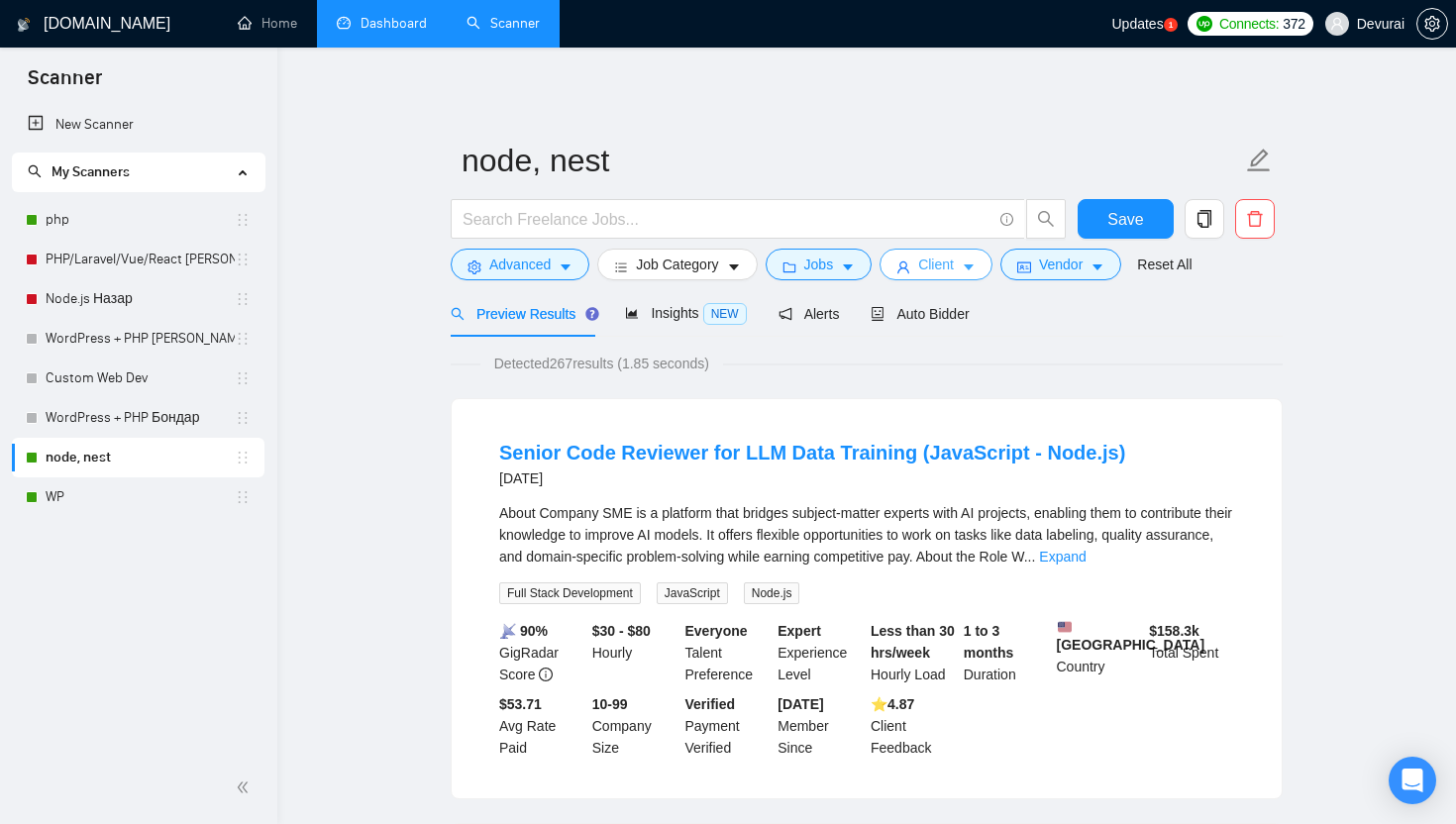 click on "Client" at bounding box center (936, 264) 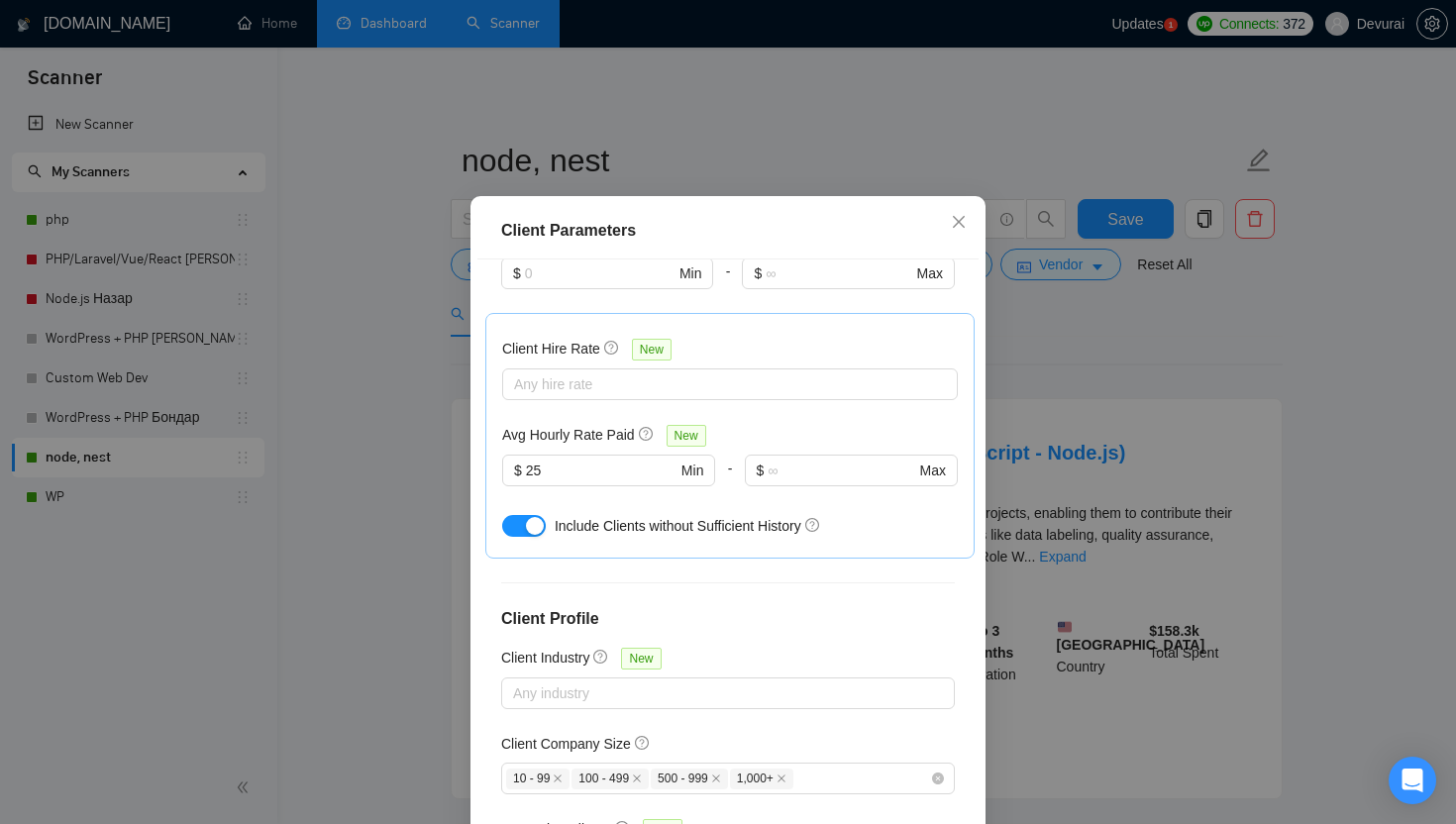 scroll, scrollTop: 563, scrollLeft: 0, axis: vertical 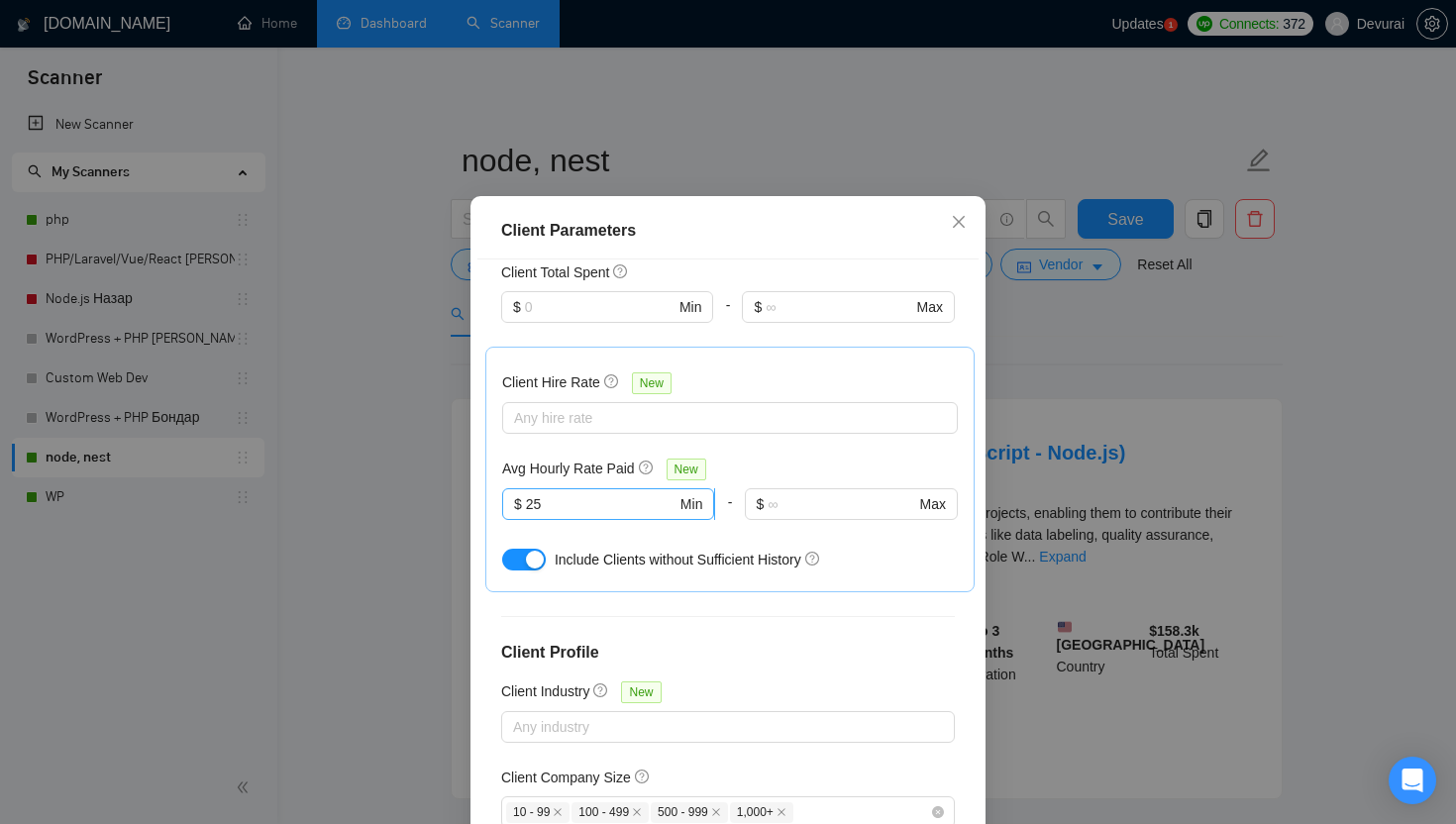 click on "25" at bounding box center [601, 504] 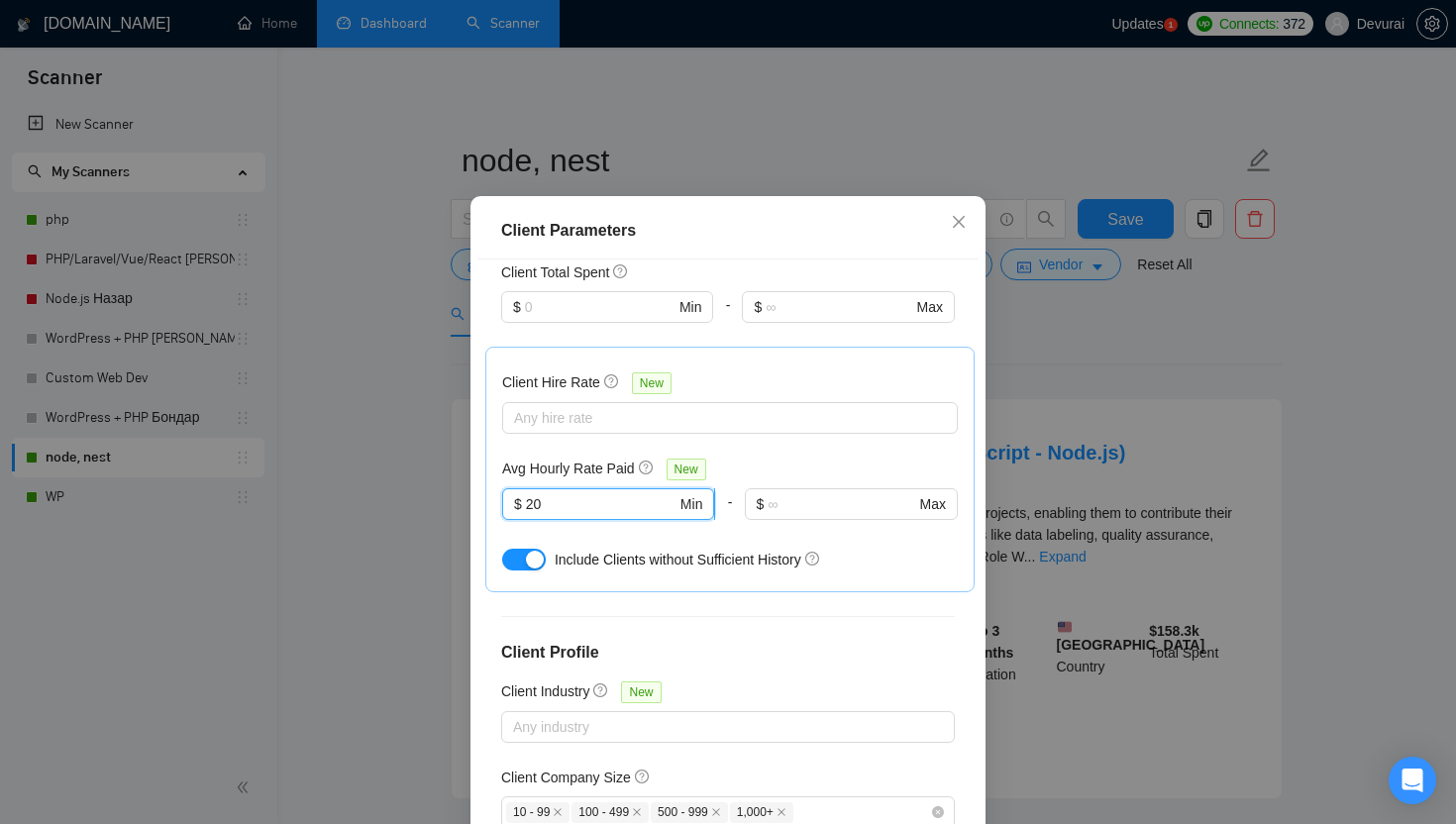 scroll, scrollTop: 658, scrollLeft: 0, axis: vertical 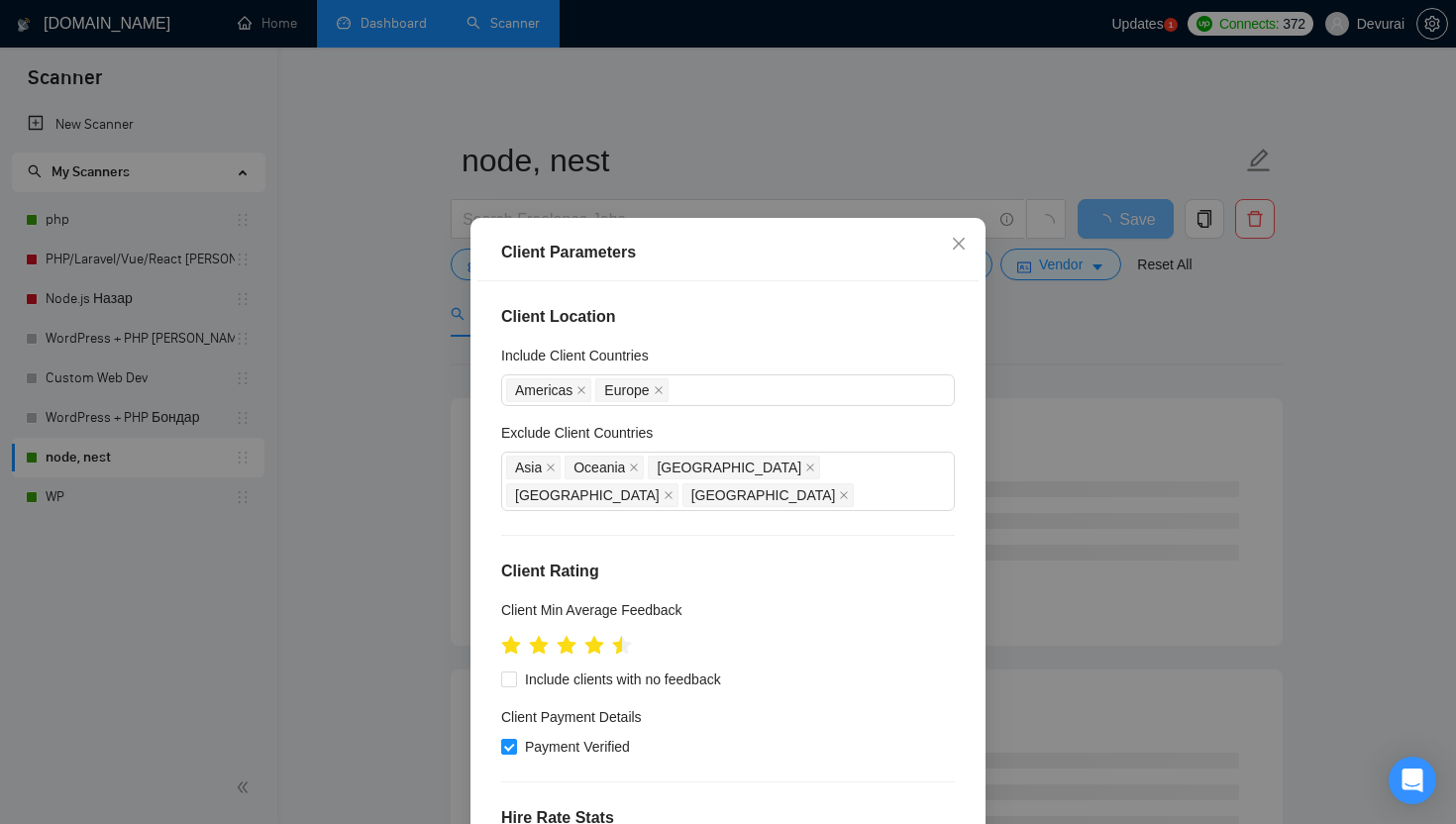 type on "20" 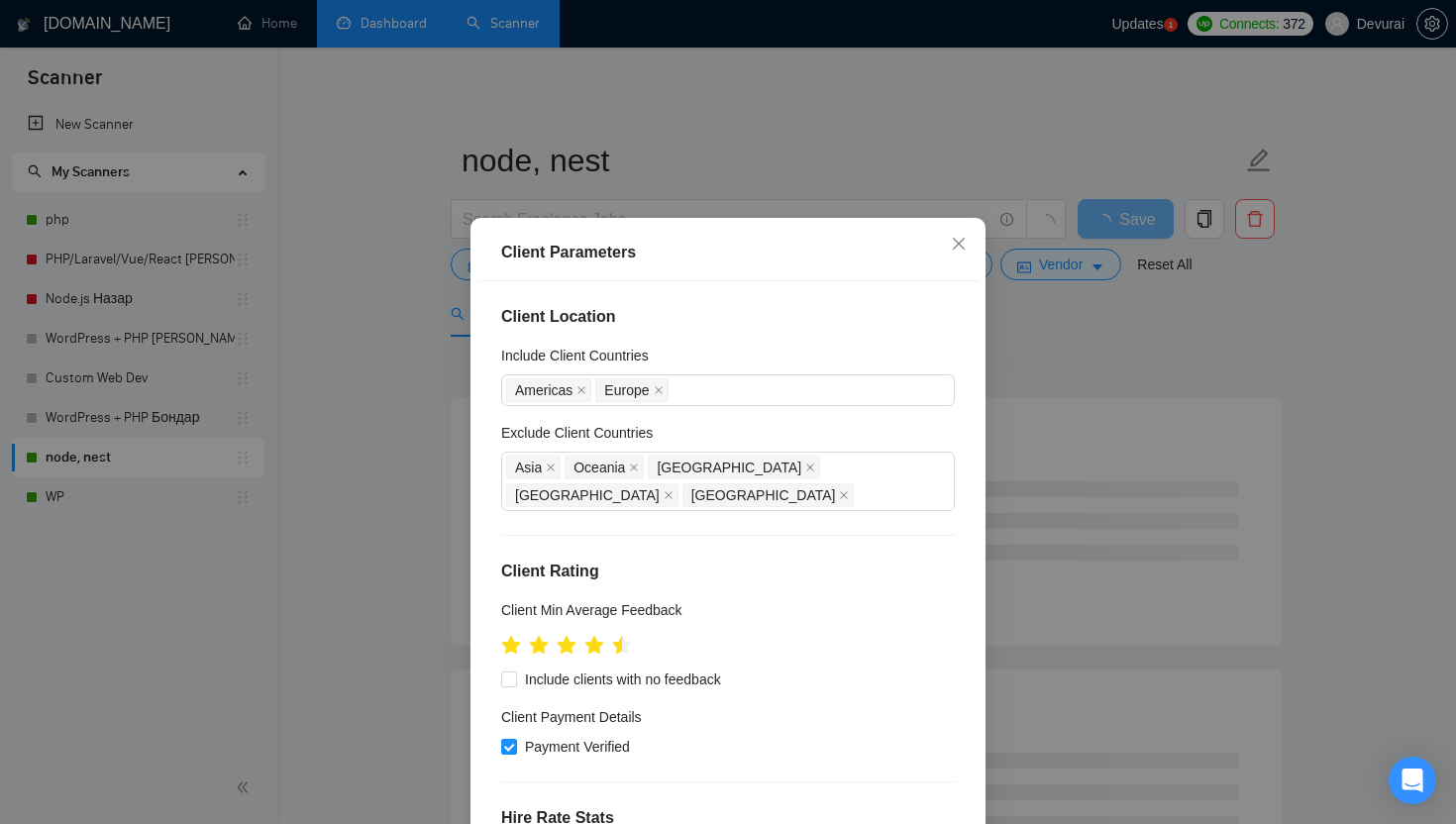 click on "Client Parameters Client Location Include Client Countries Americas Europe   Exclude Client Countries Asia Oceania Russia Belarus Ukraine   Client Rating Client Min Average Feedback Include clients with no feedback Client Payment Details Payment Verified Hire Rate Stats   Client Total Spent $ Min - $ Max Client Hire Rate New   Any hire rate   Avg Hourly Rate Paid New 20 $ 20 Min - $ Max Include Clients without Sufficient History Client Profile Client Industry New   Any industry Client Company Size 10 - 99 100 - 499 500 - 999 1,000+   Enterprise Clients New   Any clients Reset OK" at bounding box center (728, 412) 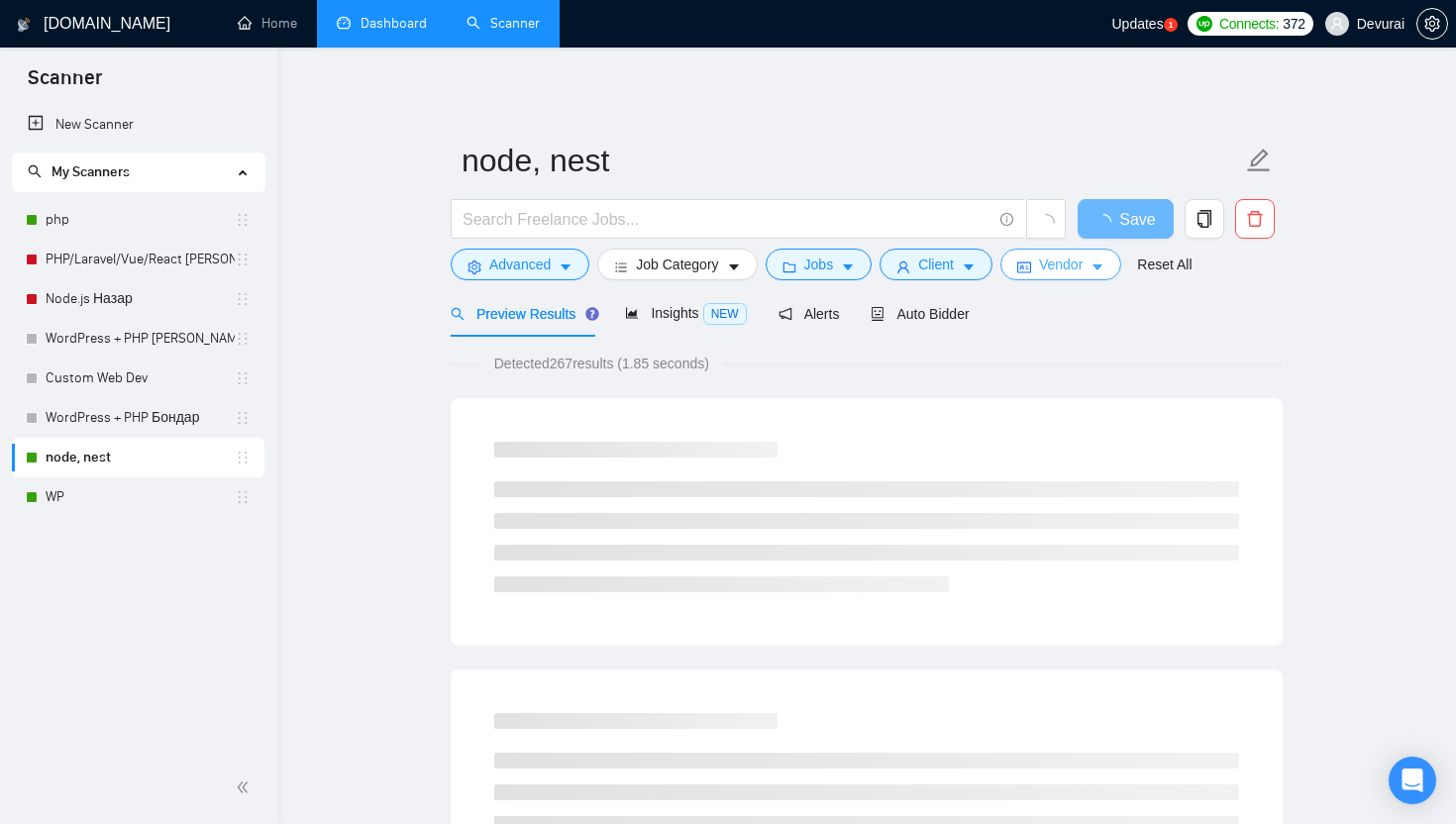 click 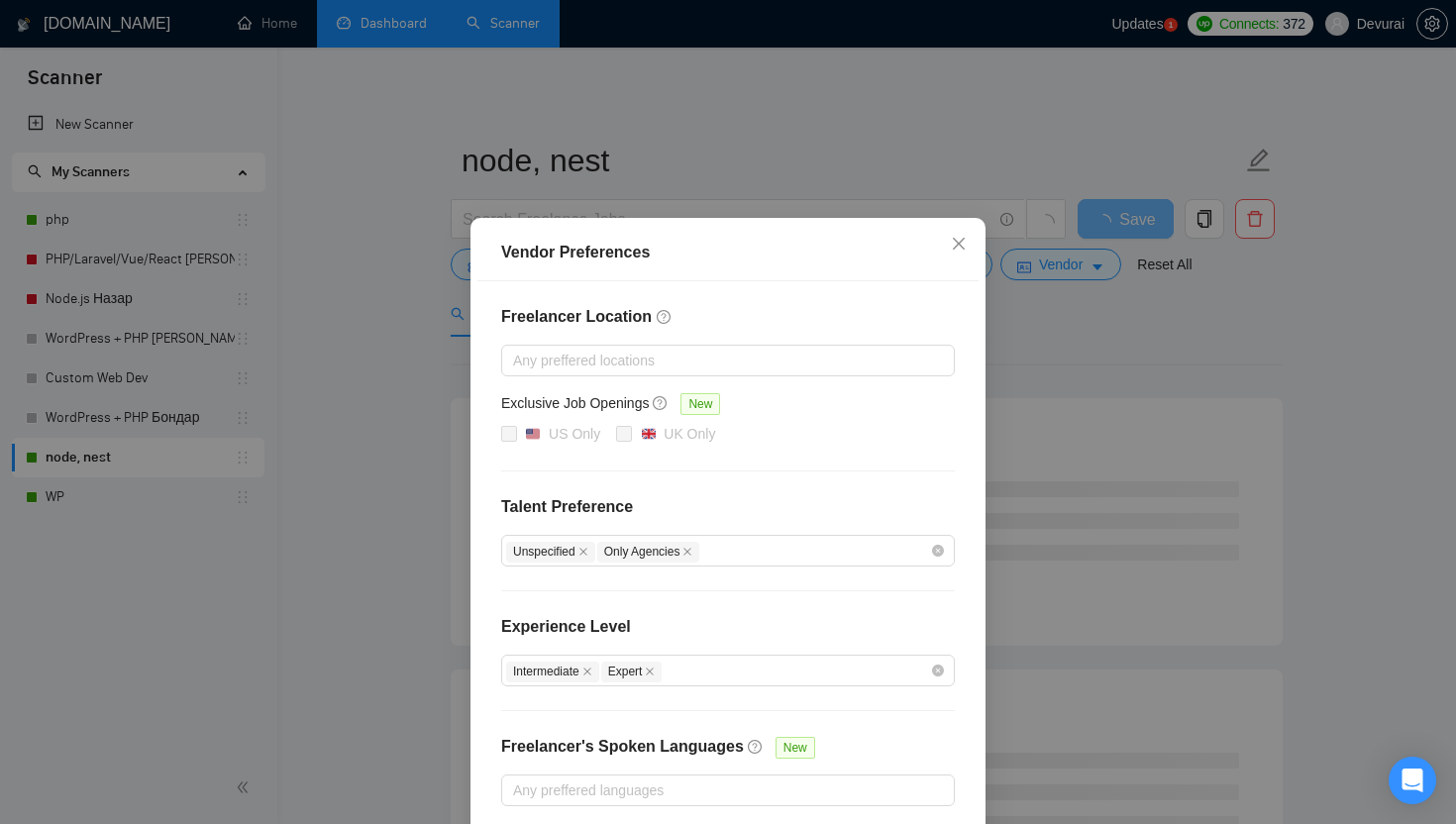 scroll, scrollTop: 92, scrollLeft: 0, axis: vertical 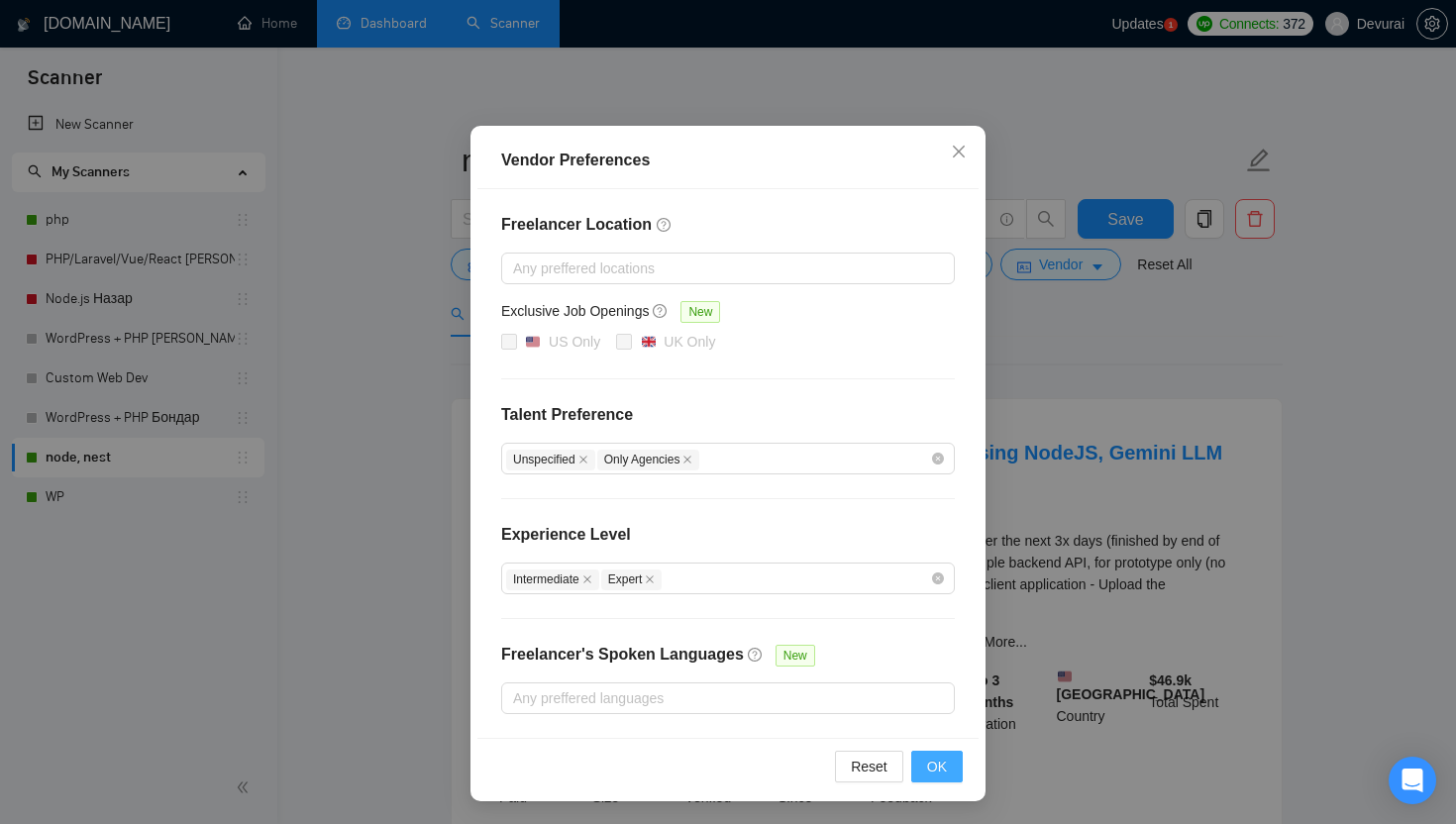 click on "OK" at bounding box center [937, 767] 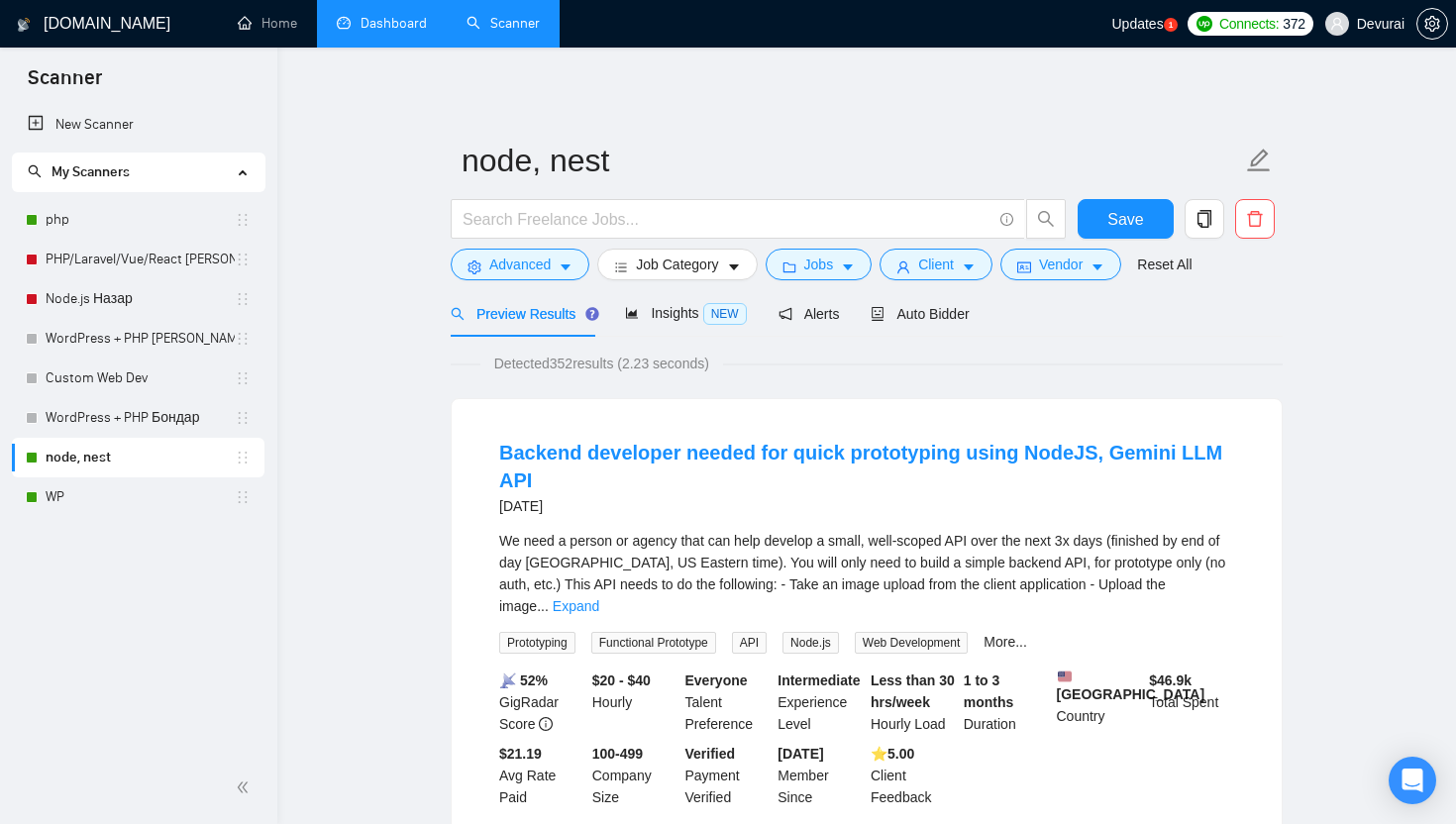 scroll, scrollTop: 0, scrollLeft: 0, axis: both 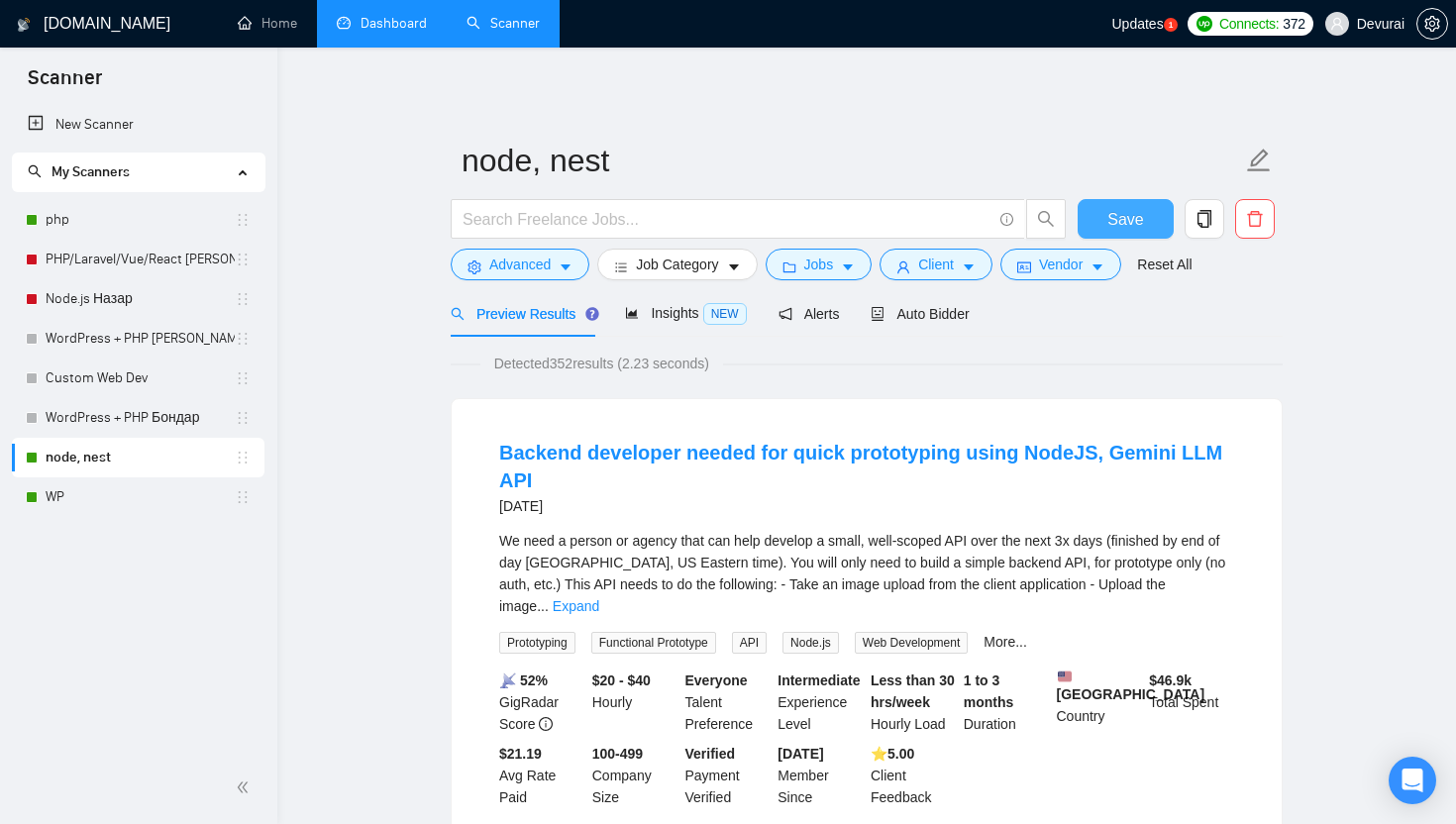 click on "Save" at bounding box center [1125, 219] 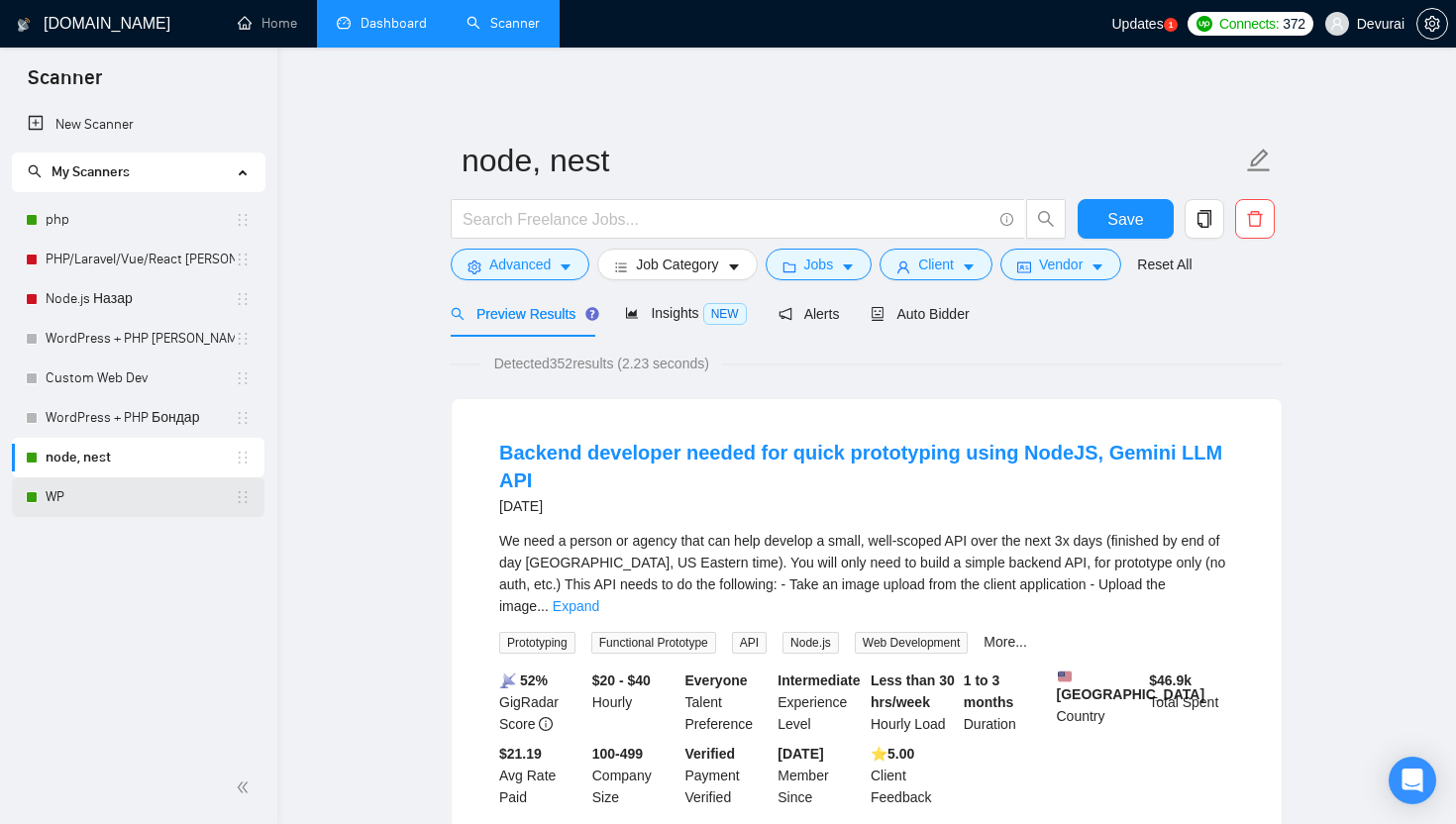 click on "WP" at bounding box center (140, 497) 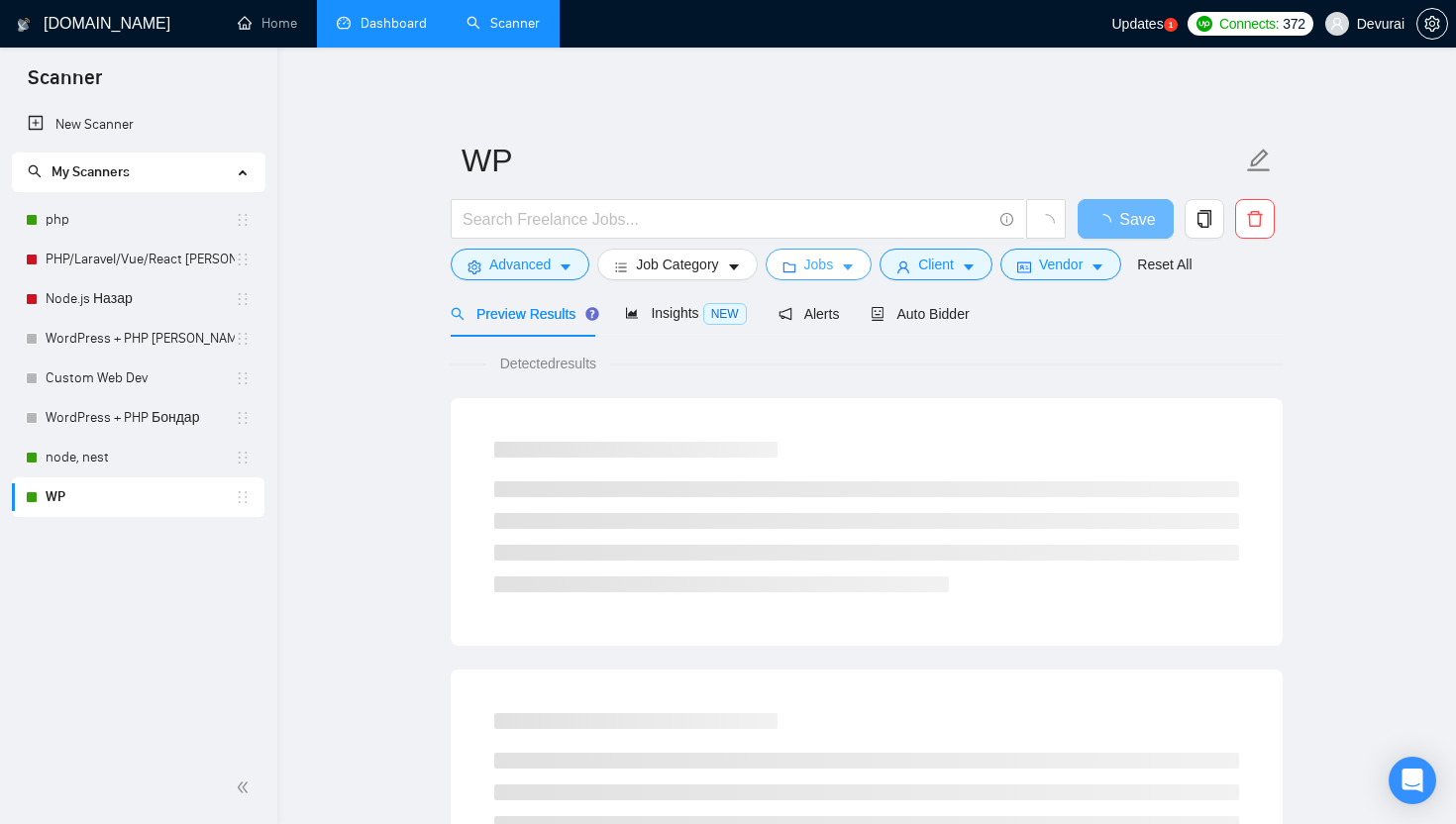 click on "Jobs" at bounding box center [819, 264] 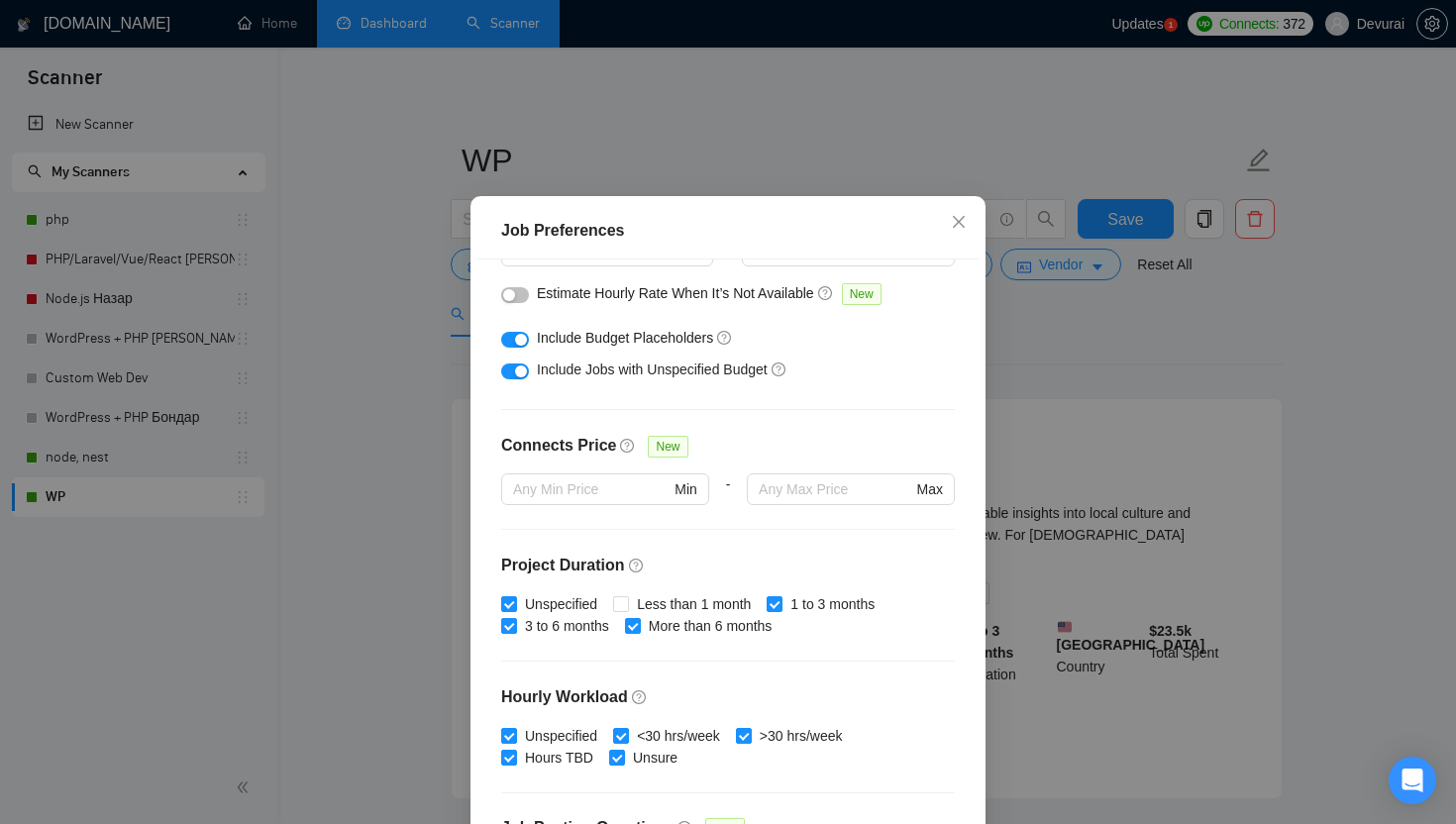 scroll, scrollTop: 334, scrollLeft: 0, axis: vertical 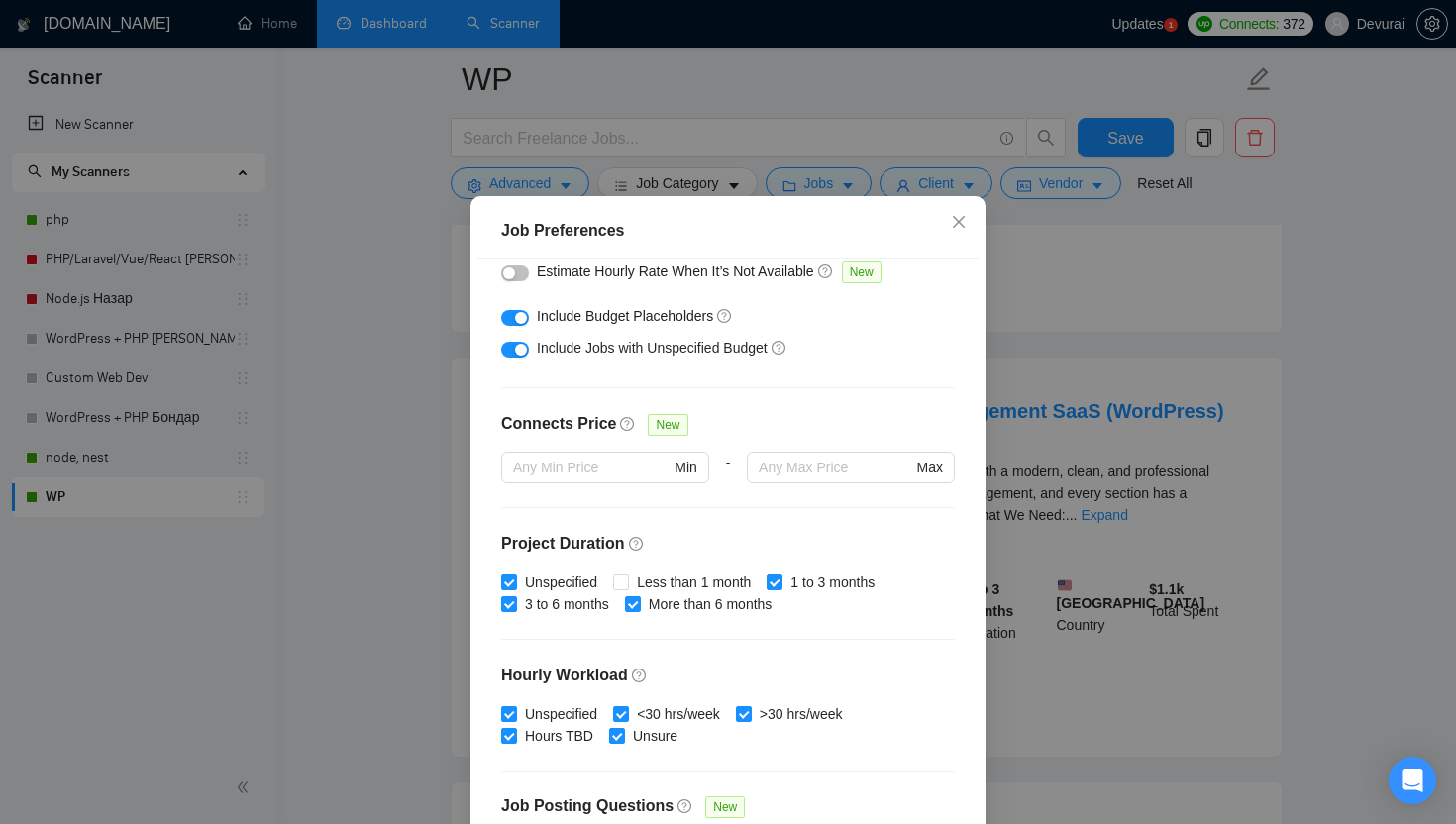 click on "Job Preferences Budget Project Type All Fixed Price Hourly Rate   Fixed Price Budget $ 35 Min - $ Max Estimate Fixed Price When It’s Not Available New   Hourly Rate Price Budget $ 3000 Min - $ Max Estimate Hourly Rate When It’s Not Available New Include Budget Placeholders Include Jobs with Unspecified Budget   Connects Price New Min - Max Project Duration   Unspecified Less than 1 month 1 to 3 months 3 to 6 months More than 6 months Hourly Workload   Unspecified <30 hrs/week >30 hrs/week Hours TBD Unsure Job Posting Questions New Jobs that Don’t Have Questions Jobs with Default Questions Only   Description Preferences Description Size New   Any description size Reset OK" at bounding box center [728, 412] 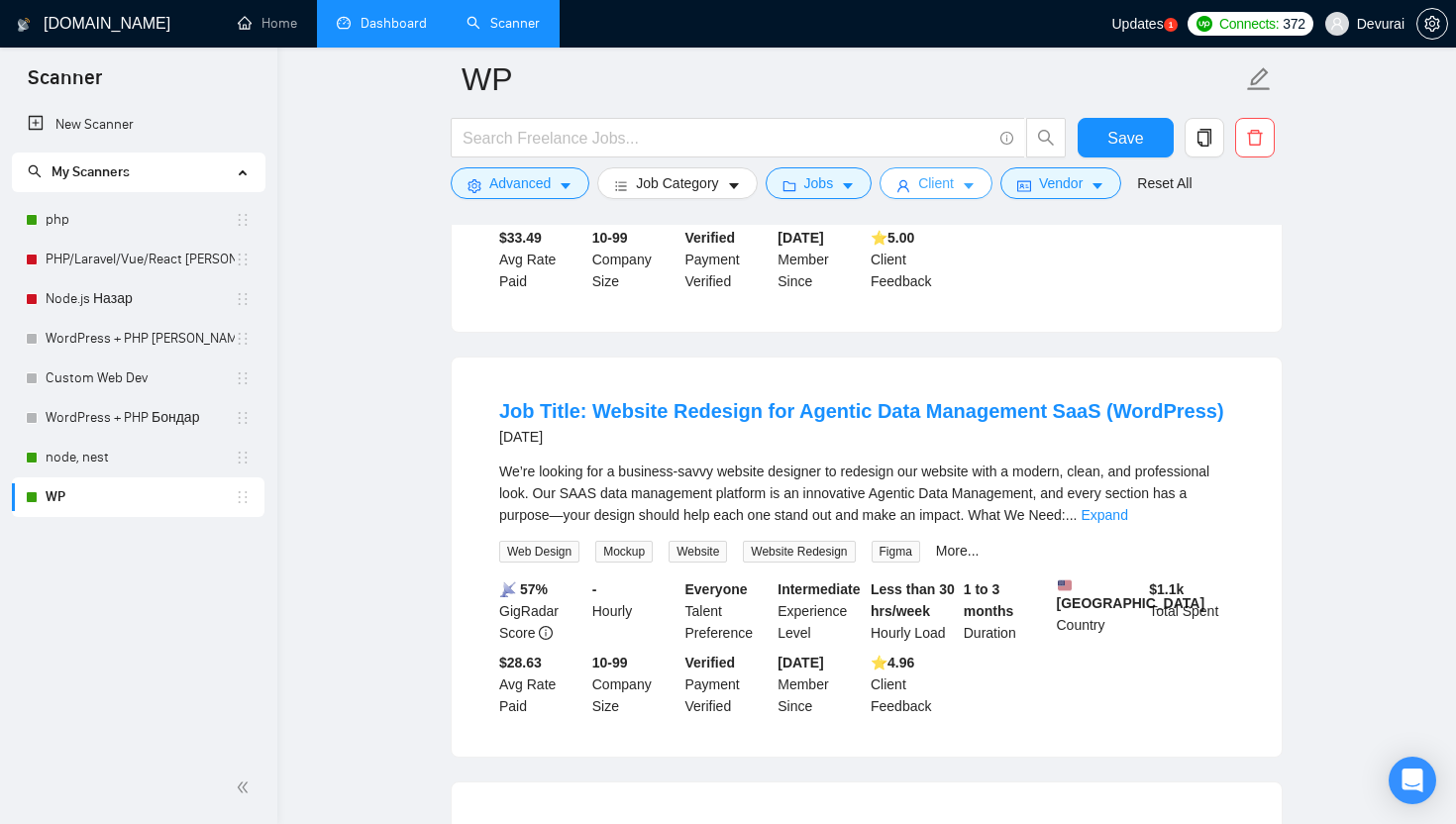 click on "Client" at bounding box center (936, 183) 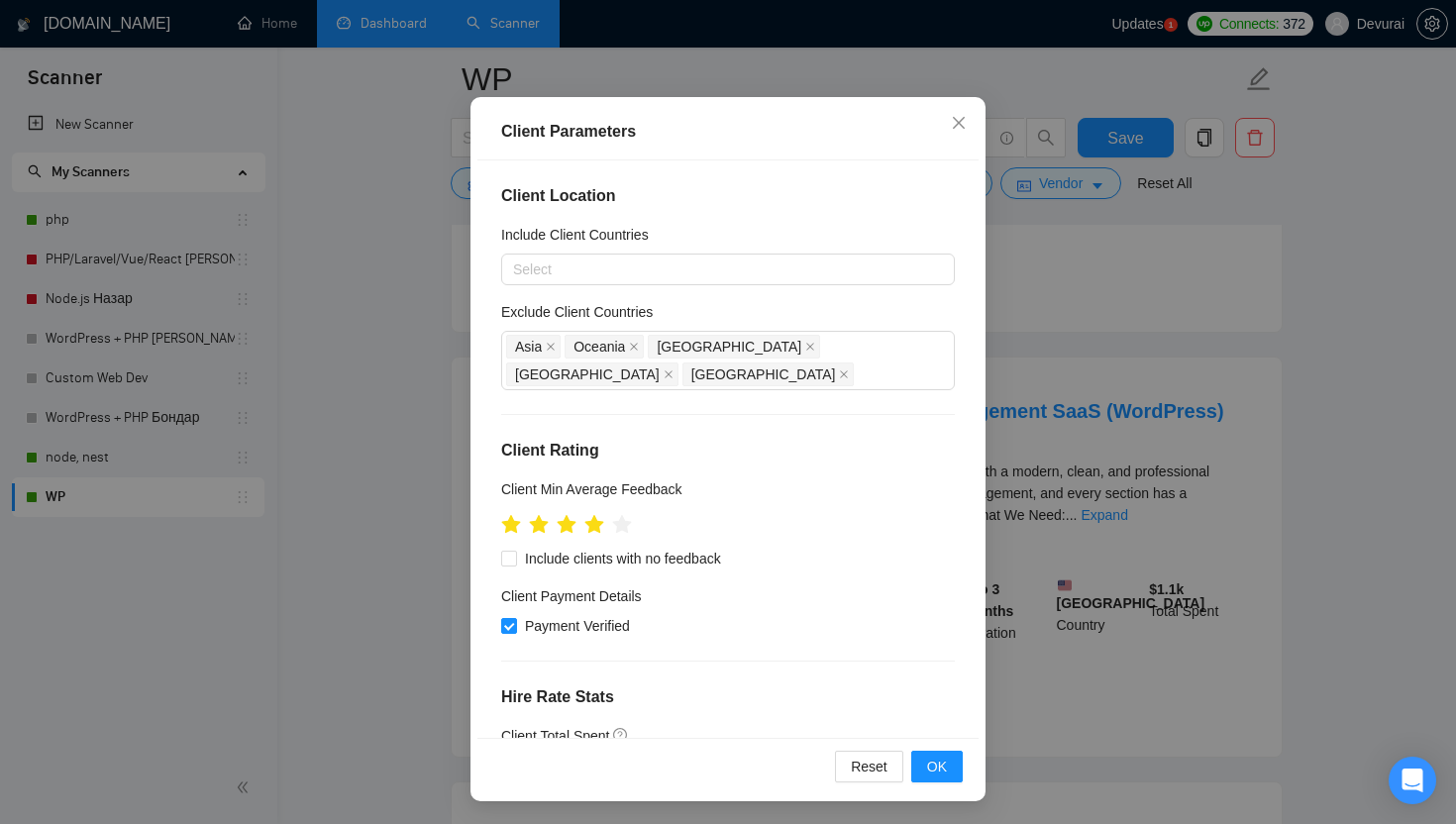 scroll, scrollTop: 0, scrollLeft: 0, axis: both 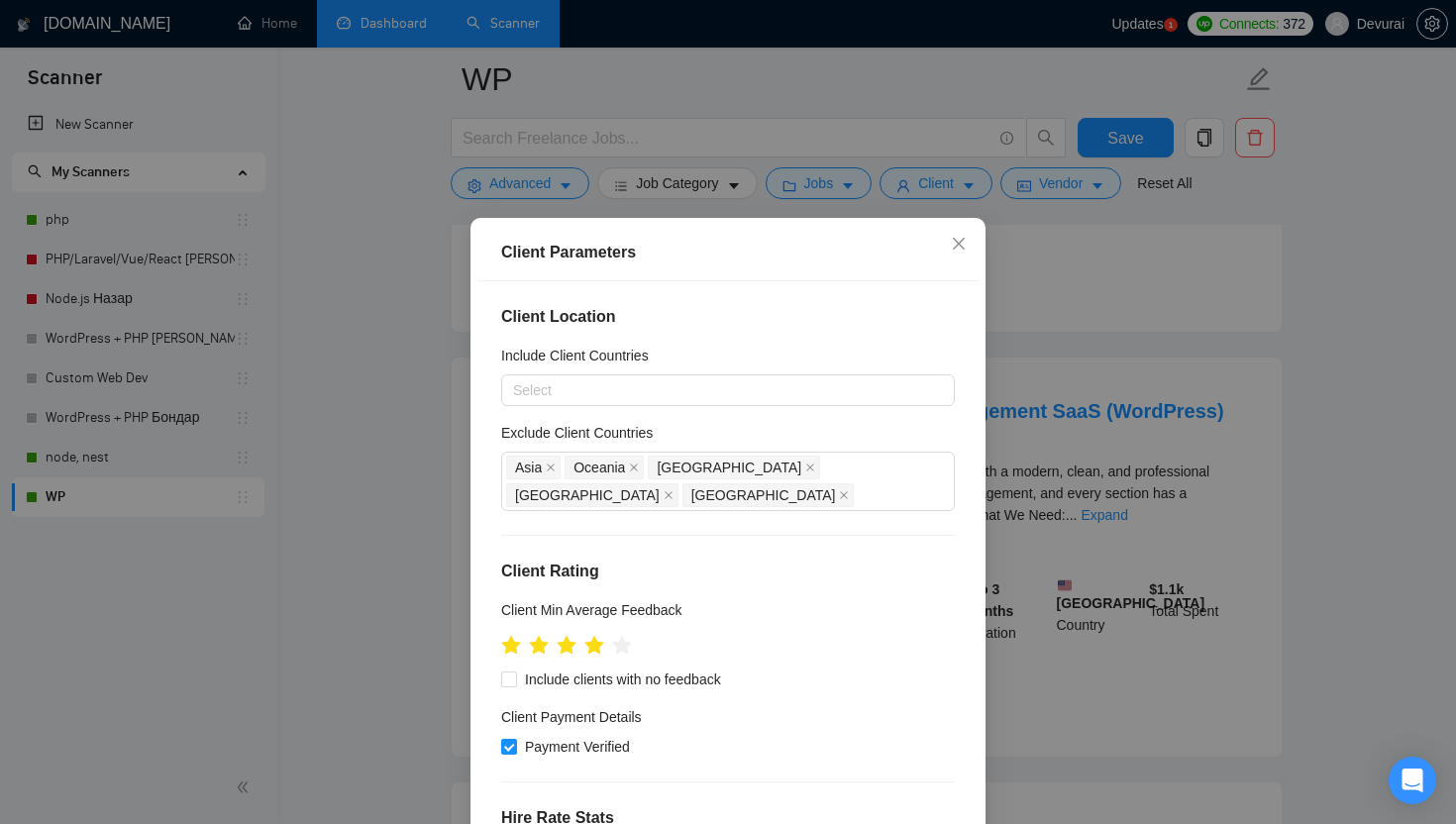 click on "Client Parameters Client Location Include Client Countries   Select Exclude Client Countries Asia Oceania Russia Belarus Ukraine   Client Rating Client Min Average Feedback Include clients with no feedback Client Payment Details Payment Verified Hire Rate Stats   Client Total Spent $ Min - $ Max Client Hire Rate New   Any hire rate   Avg Hourly Rate Paid New $ 25 Min - $ Max Include Clients without Sufficient History Client Profile Client Industry New   Any industry Client Company Size 10 - 99 100 - 499 500 - 999 1,000+   Enterprise Clients New   Any clients Reset OK" at bounding box center [728, 412] 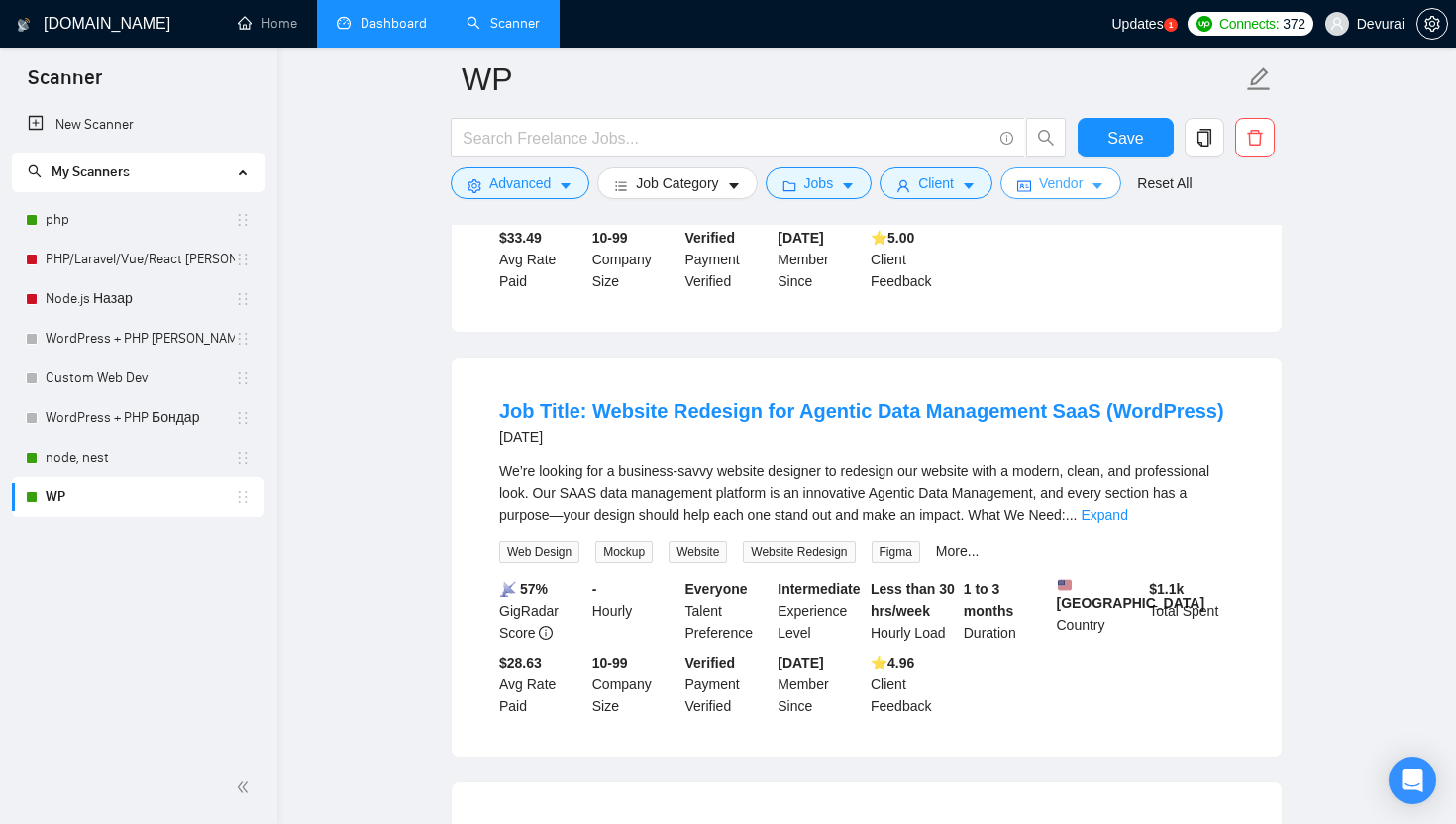 click on "Vendor" at bounding box center (1061, 183) 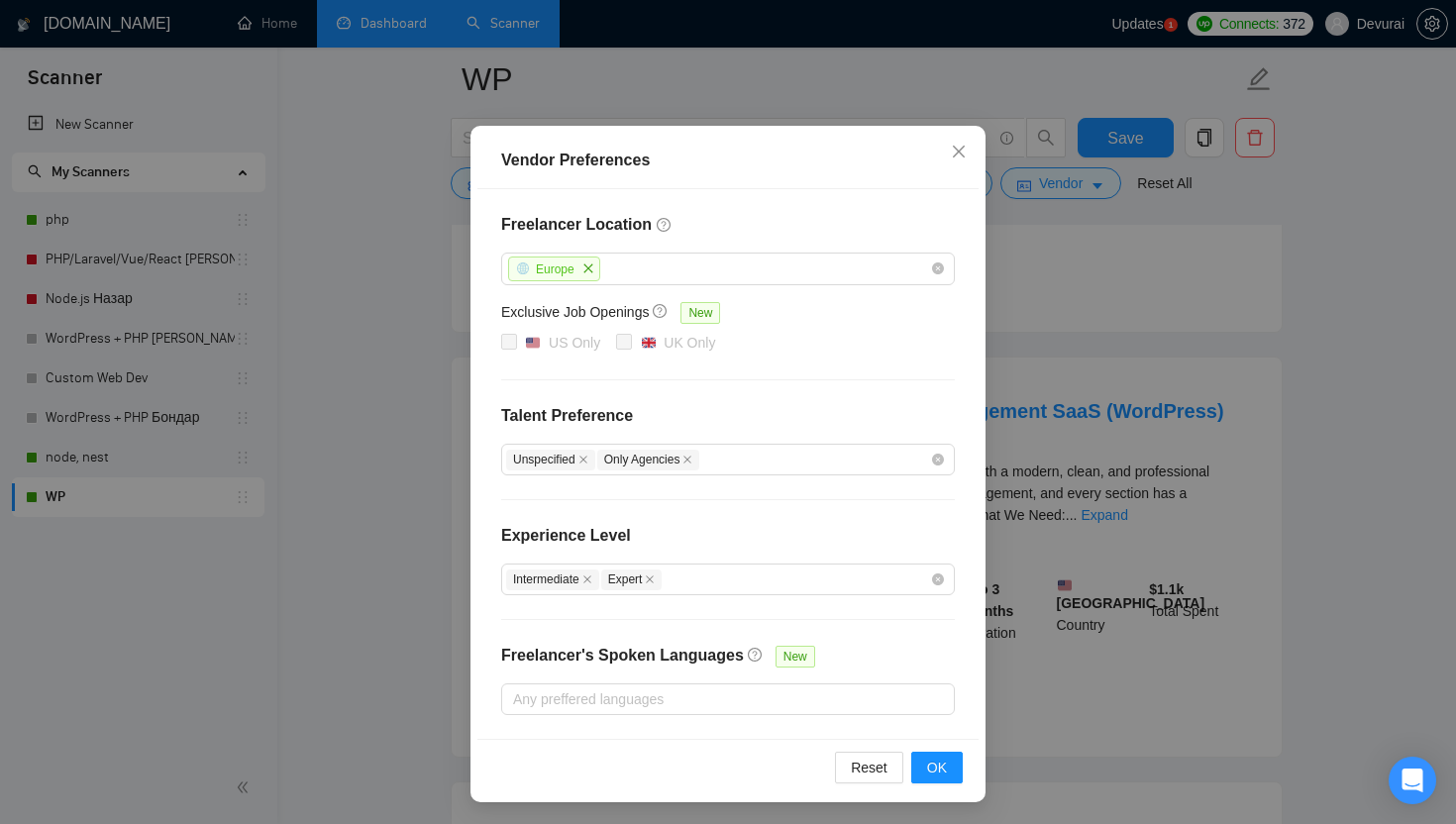 scroll, scrollTop: 0, scrollLeft: 0, axis: both 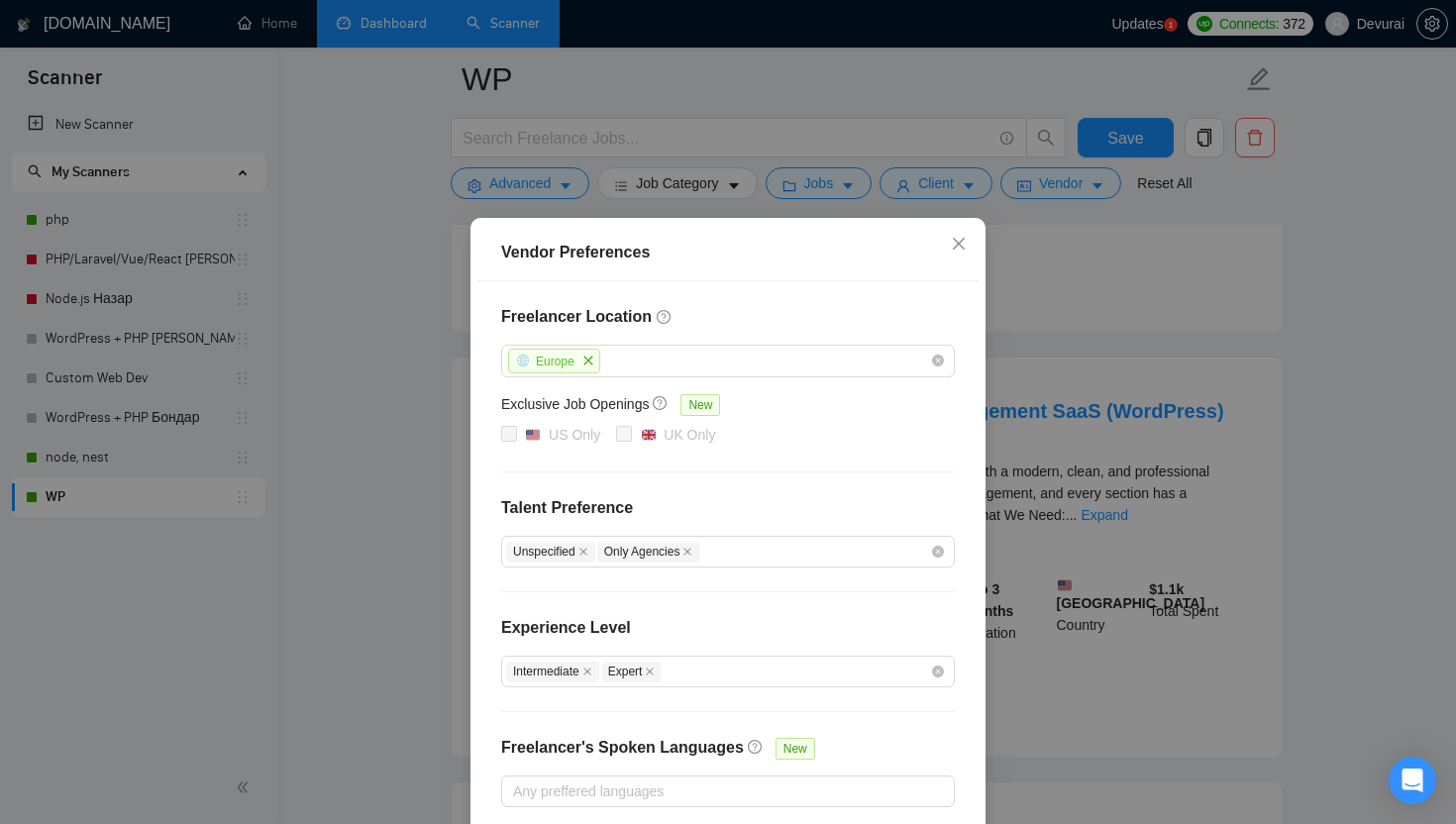 click on "Vendor Preferences Freelancer Location   Europe   Exclusive Job Openings New US Only UK Only Talent Preference Unspecified Only Agencies   Experience Level Intermediate Expert   Freelancer's Spoken Languages New   Any preffered languages Reset OK" at bounding box center (728, 412) 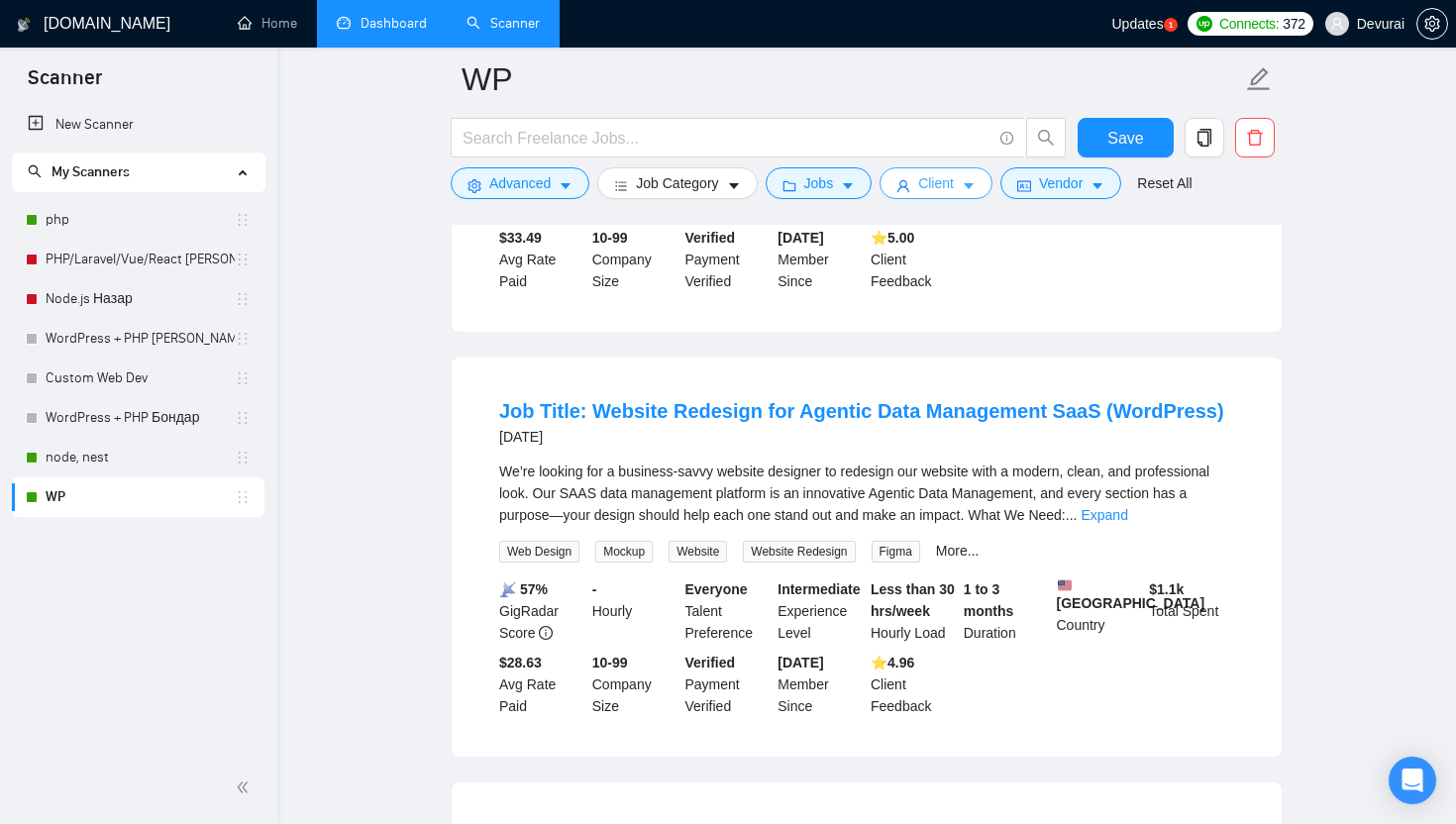 click on "Client" at bounding box center [936, 183] 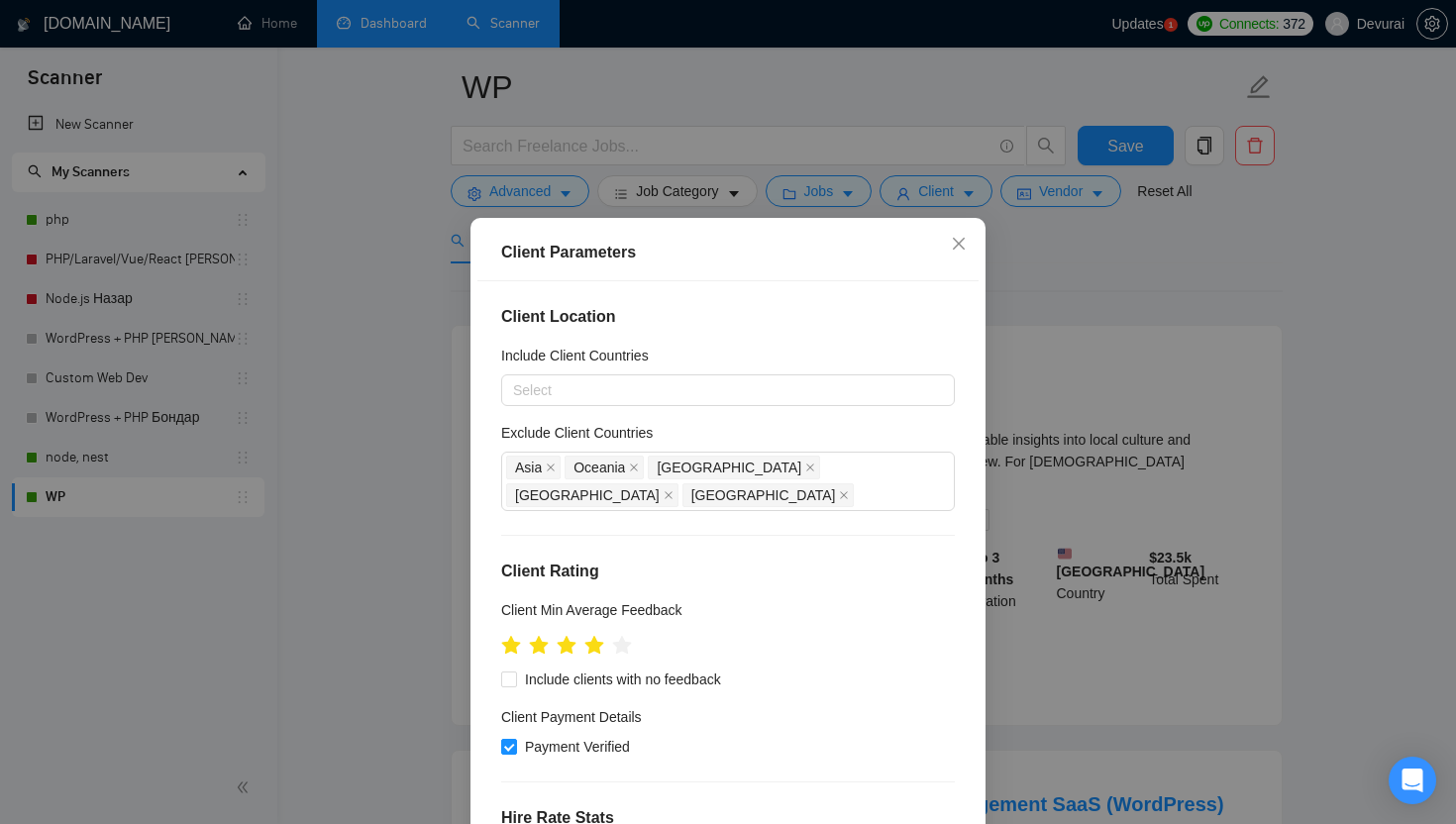 scroll, scrollTop: 0, scrollLeft: 0, axis: both 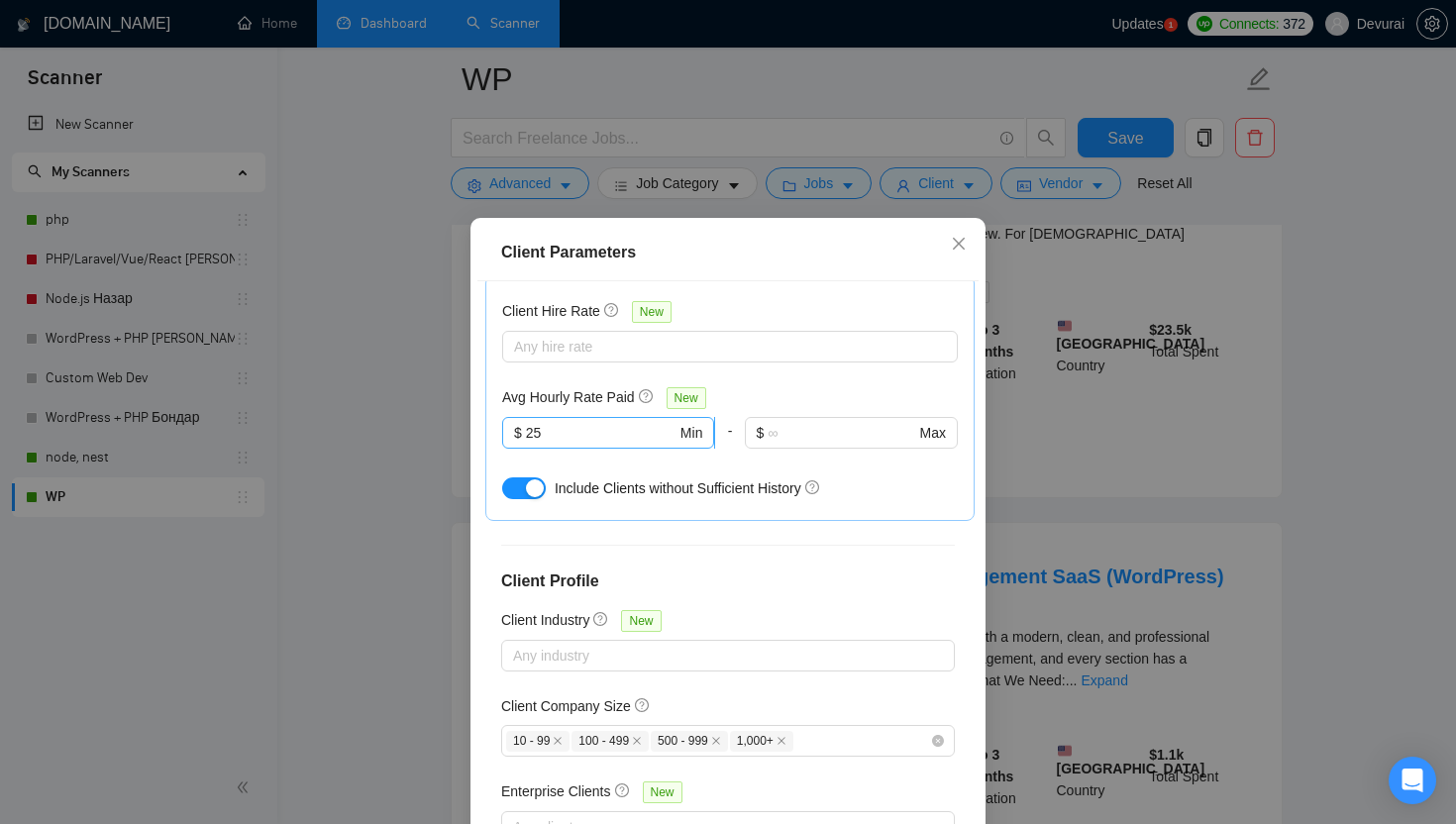 click on "25" at bounding box center (601, 433) 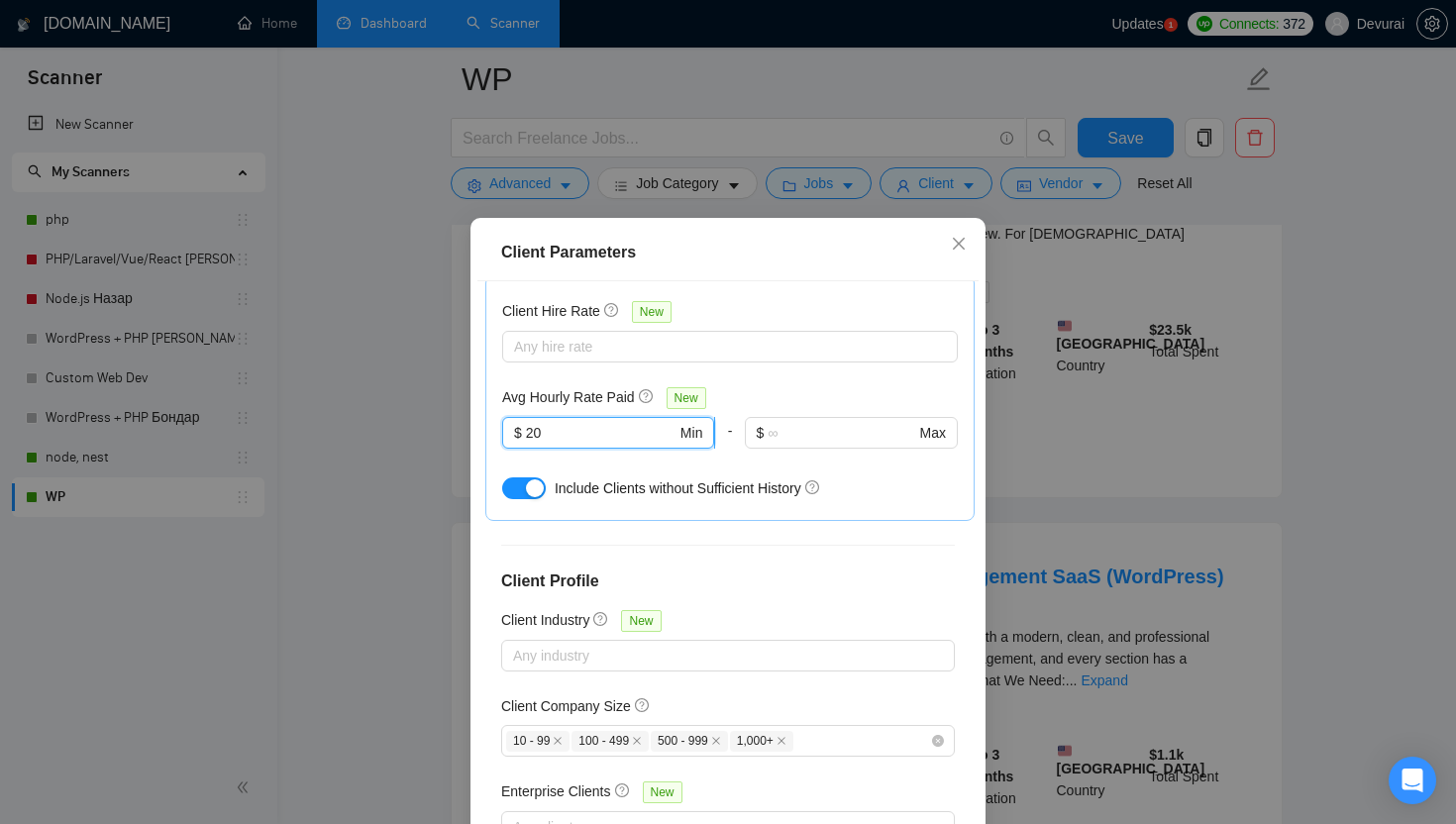 scroll, scrollTop: 658, scrollLeft: 0, axis: vertical 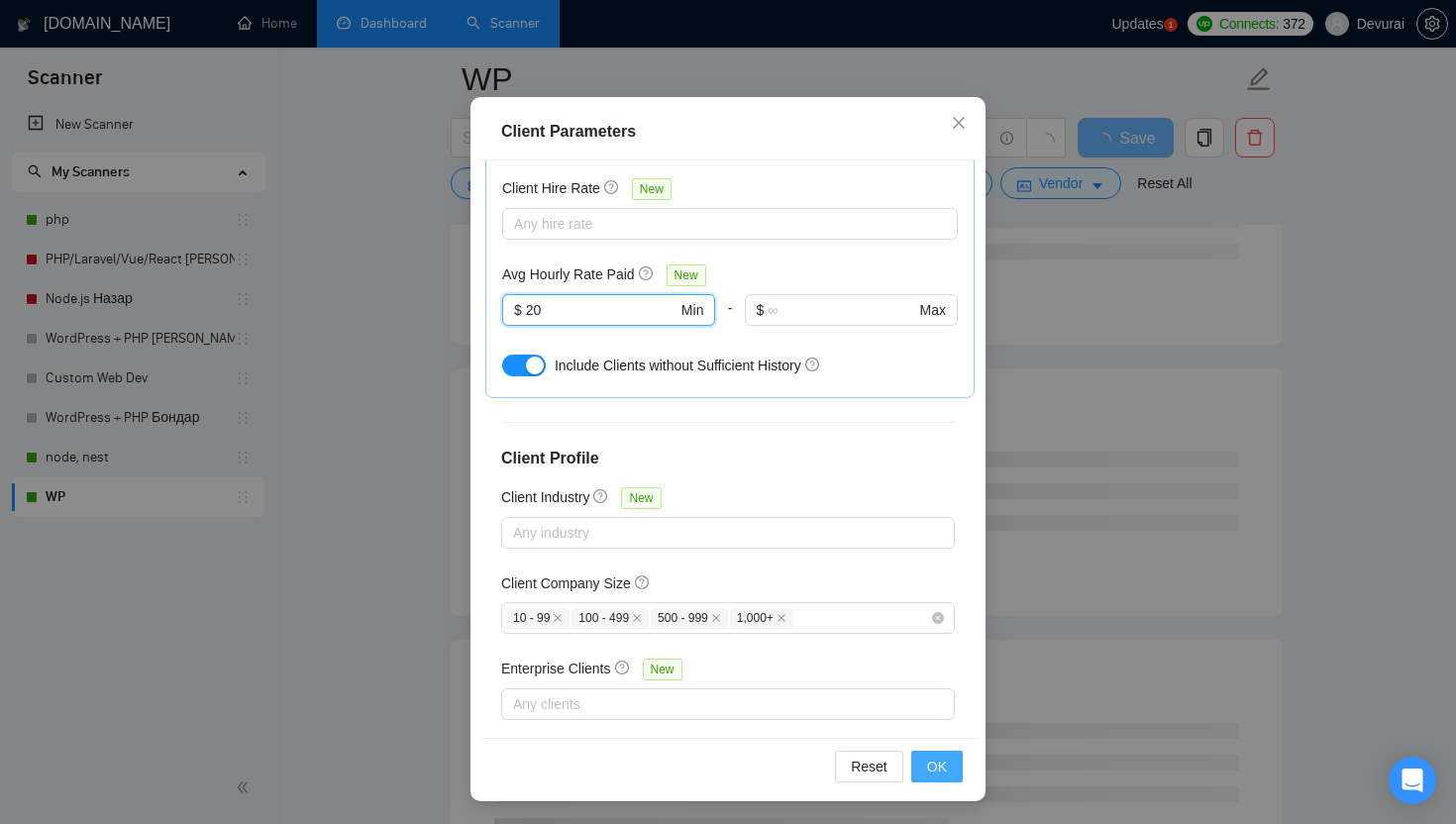 type on "20" 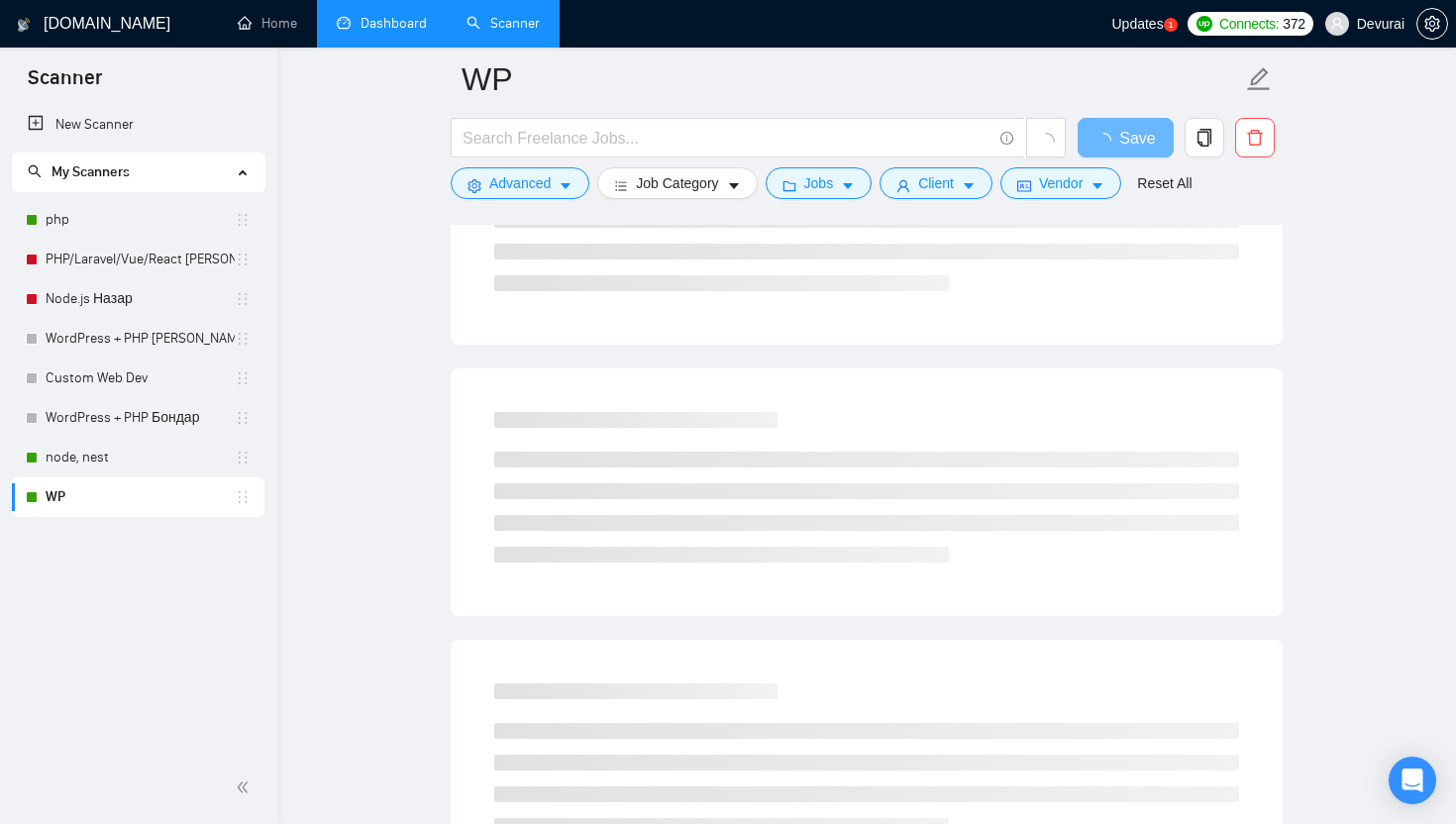 scroll, scrollTop: 22, scrollLeft: 0, axis: vertical 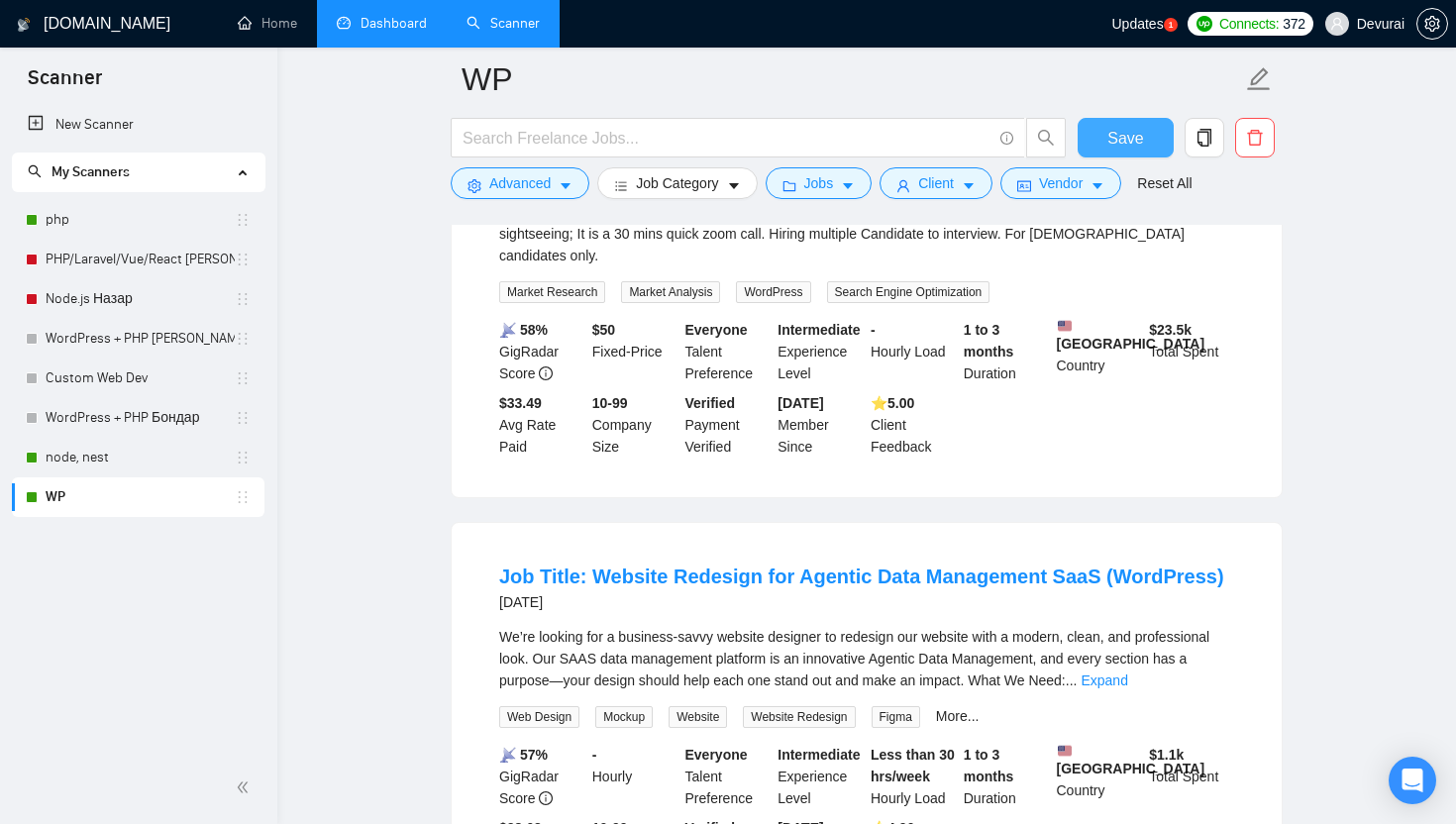 click on "Save" at bounding box center (1125, 138) 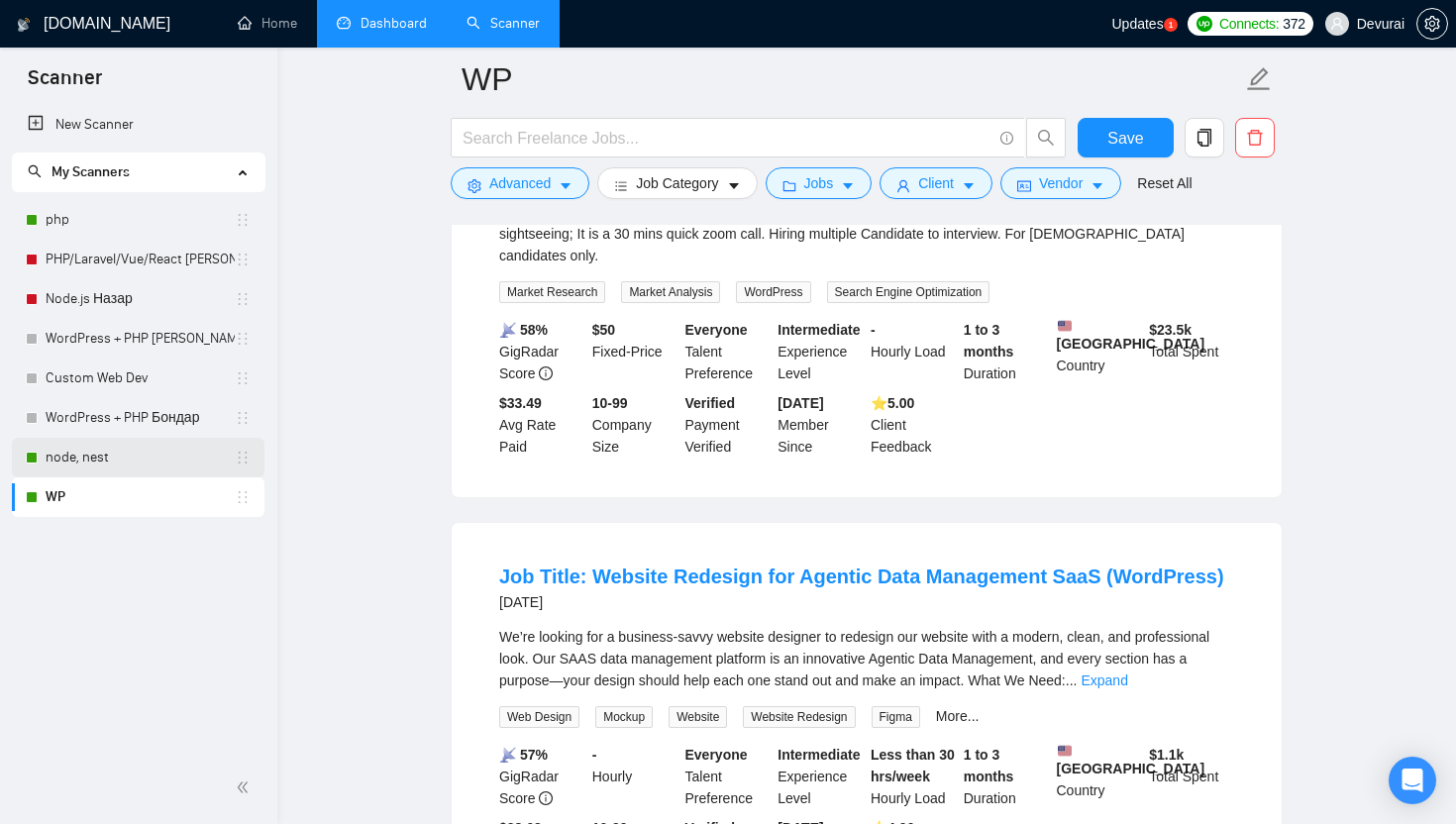 click on "node, nest" at bounding box center [140, 458] 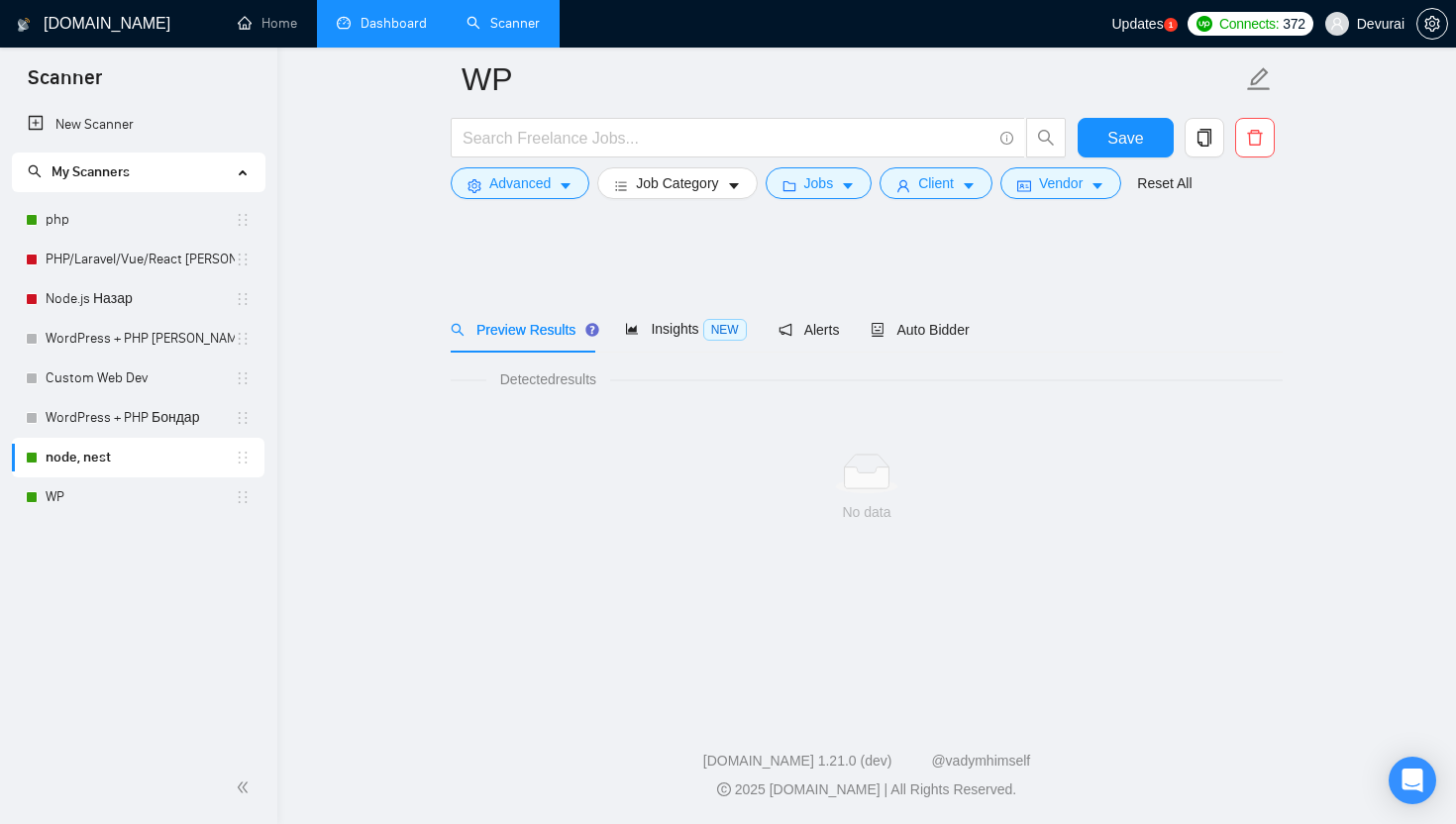 scroll, scrollTop: 0, scrollLeft: 0, axis: both 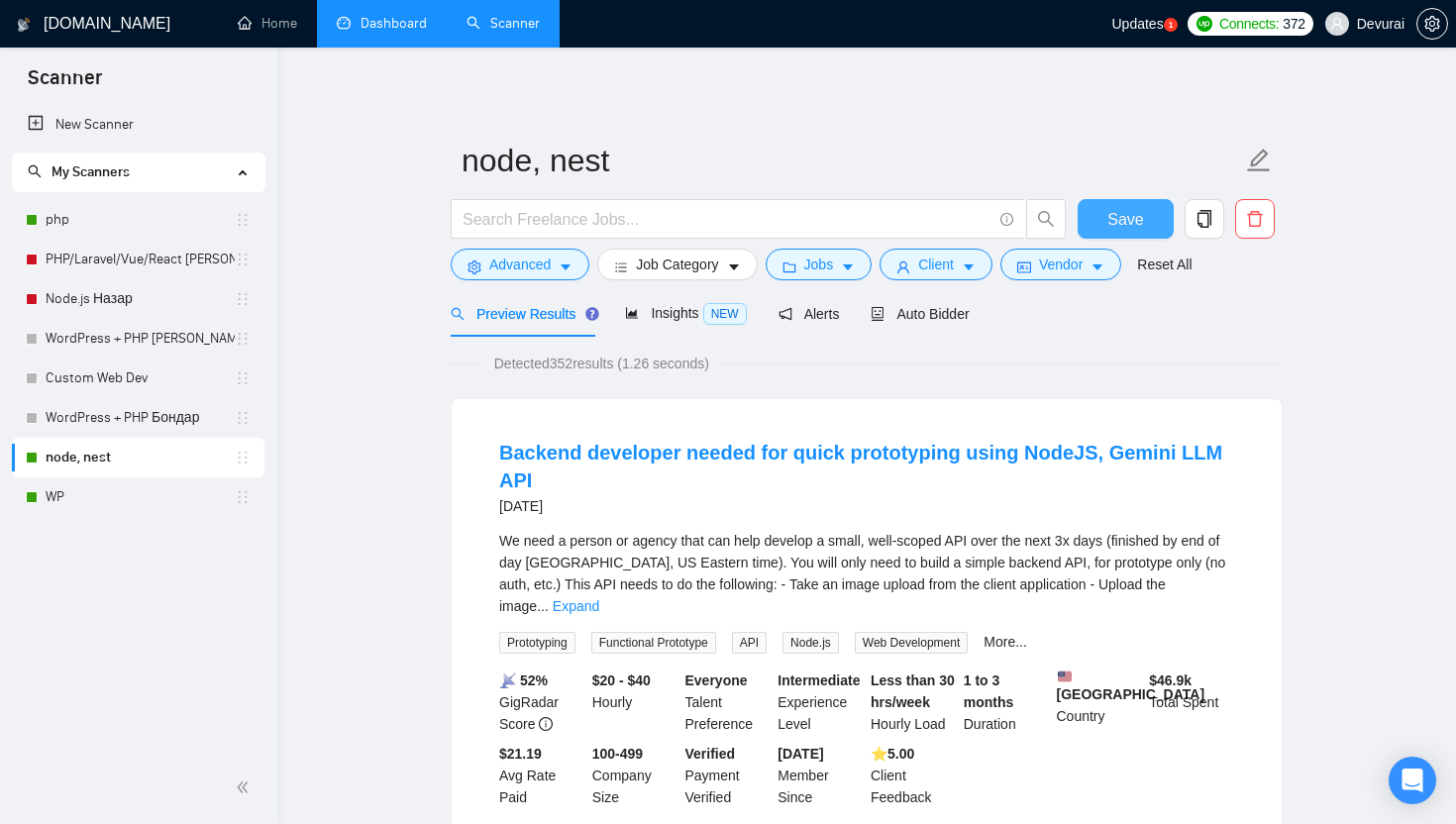 click on "Save" at bounding box center [1125, 219] 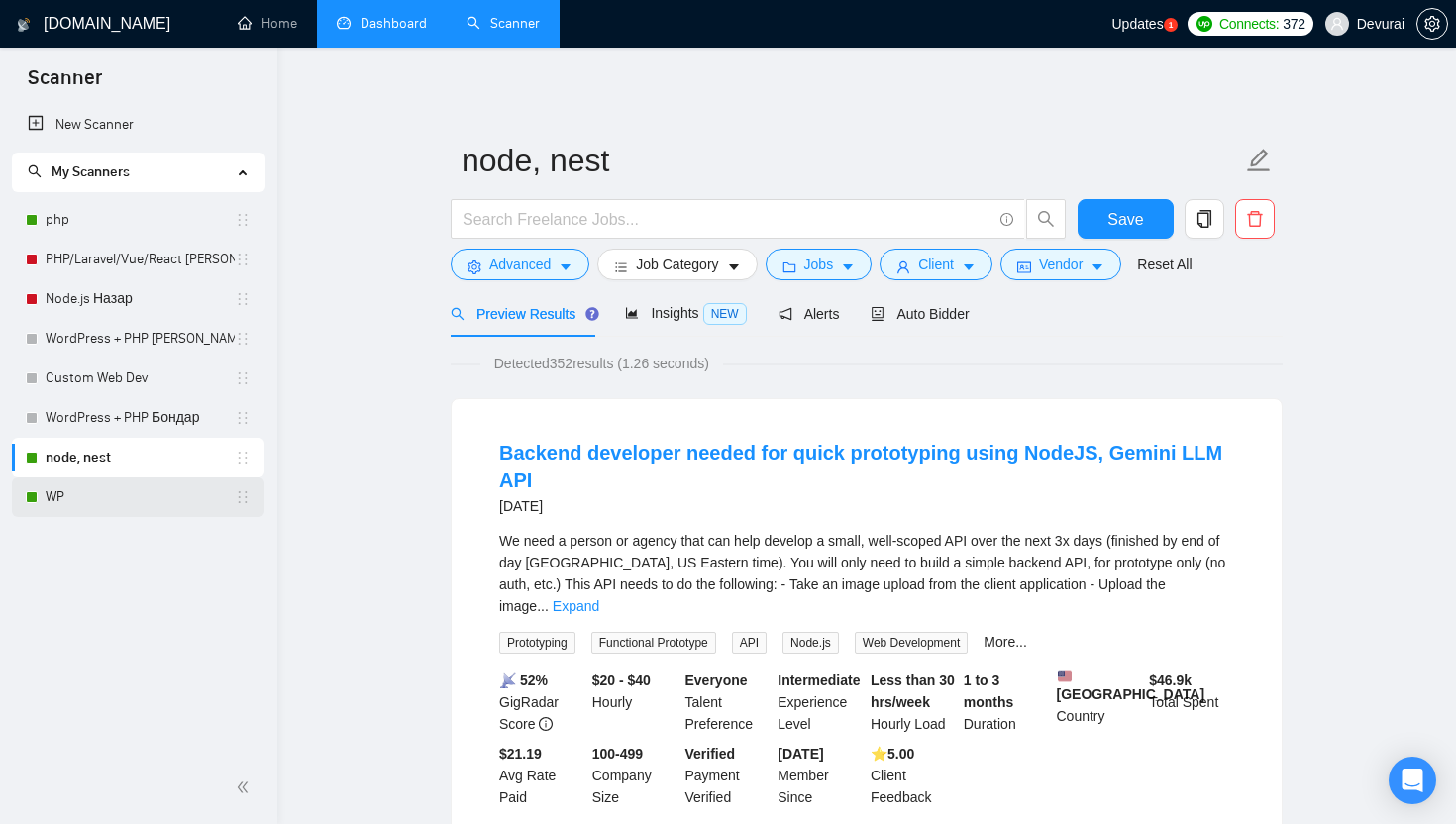 click on "WP" at bounding box center [140, 497] 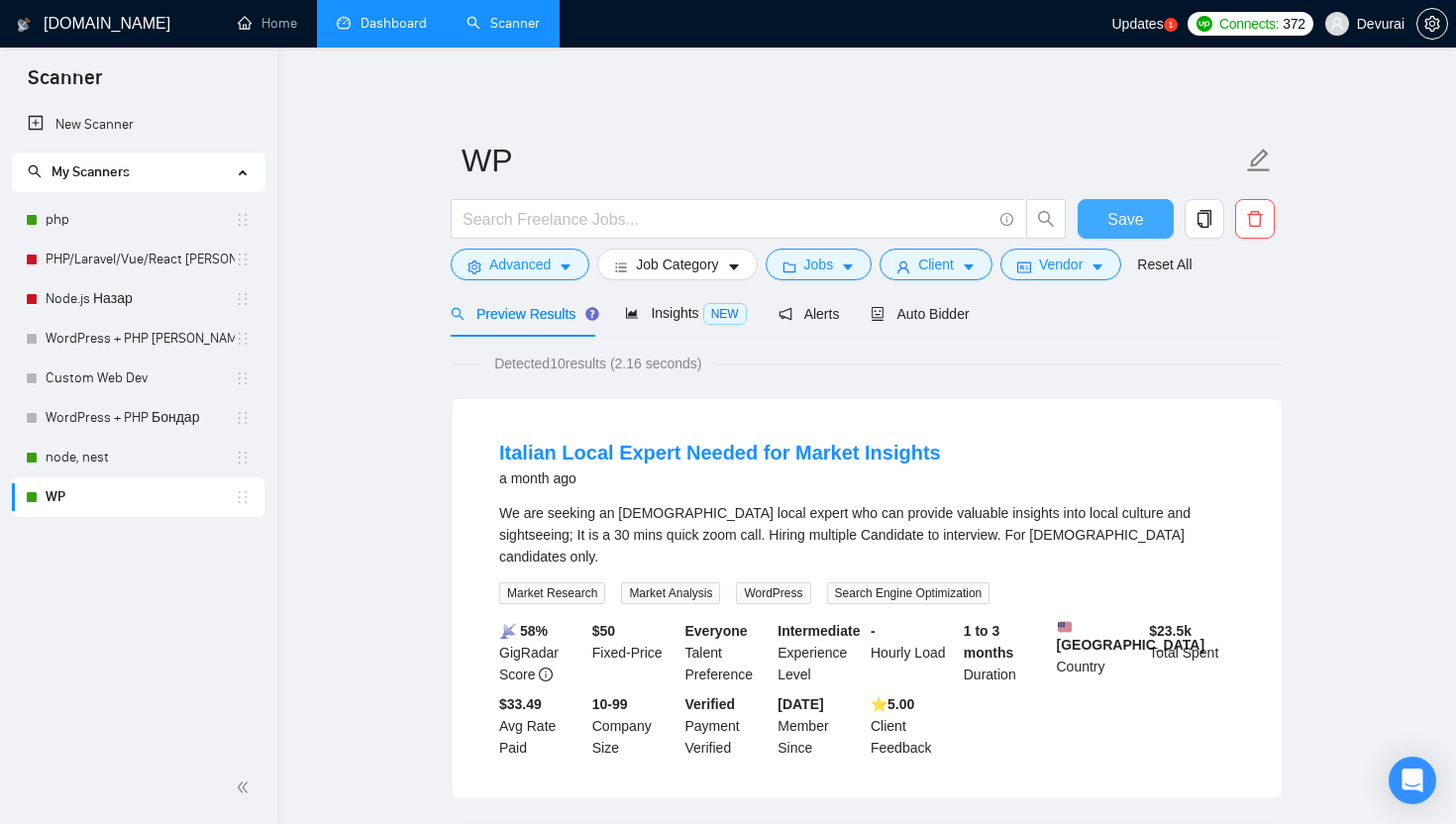 click on "Save" at bounding box center (1125, 219) 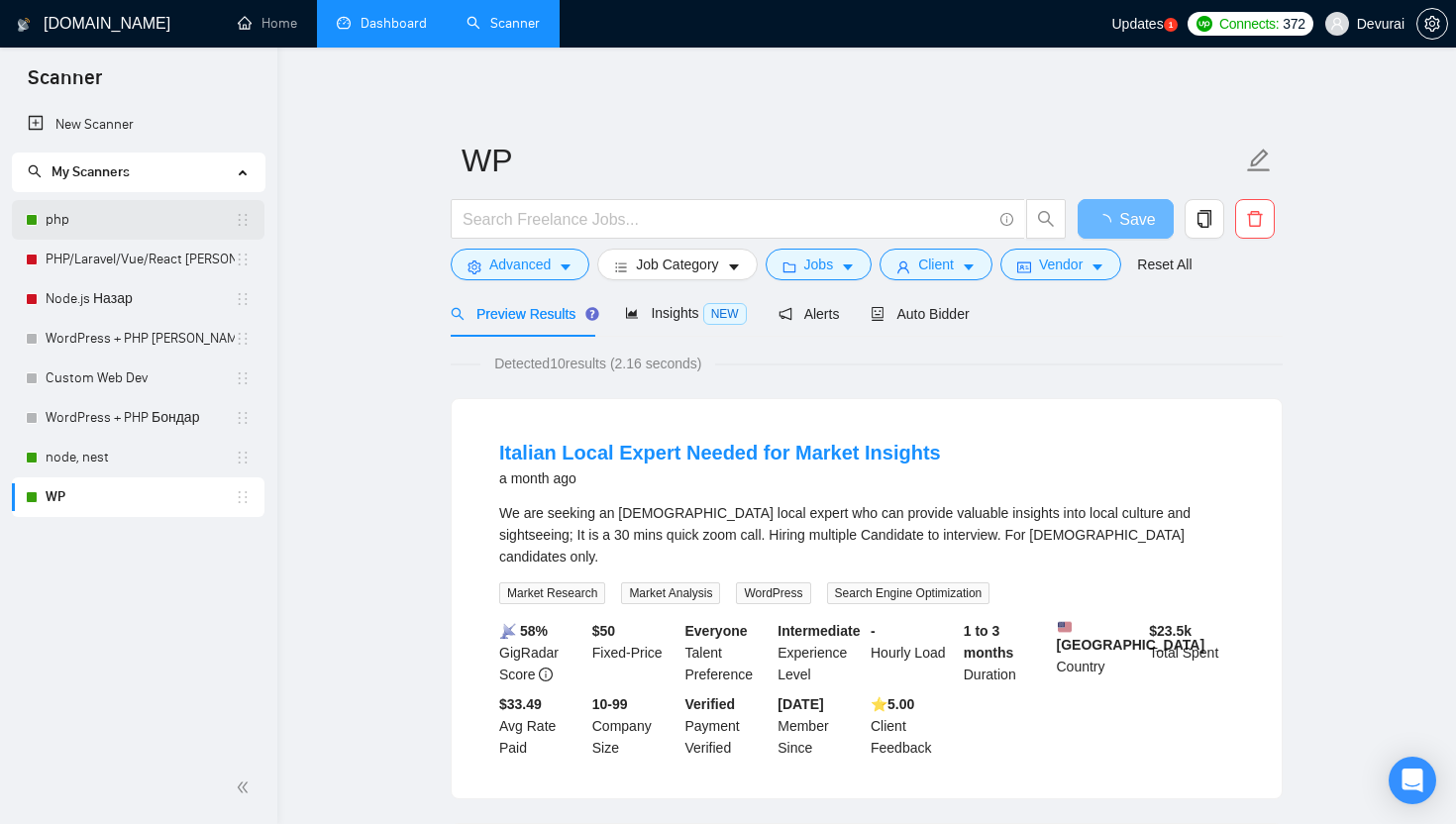 click on "php" at bounding box center (140, 220) 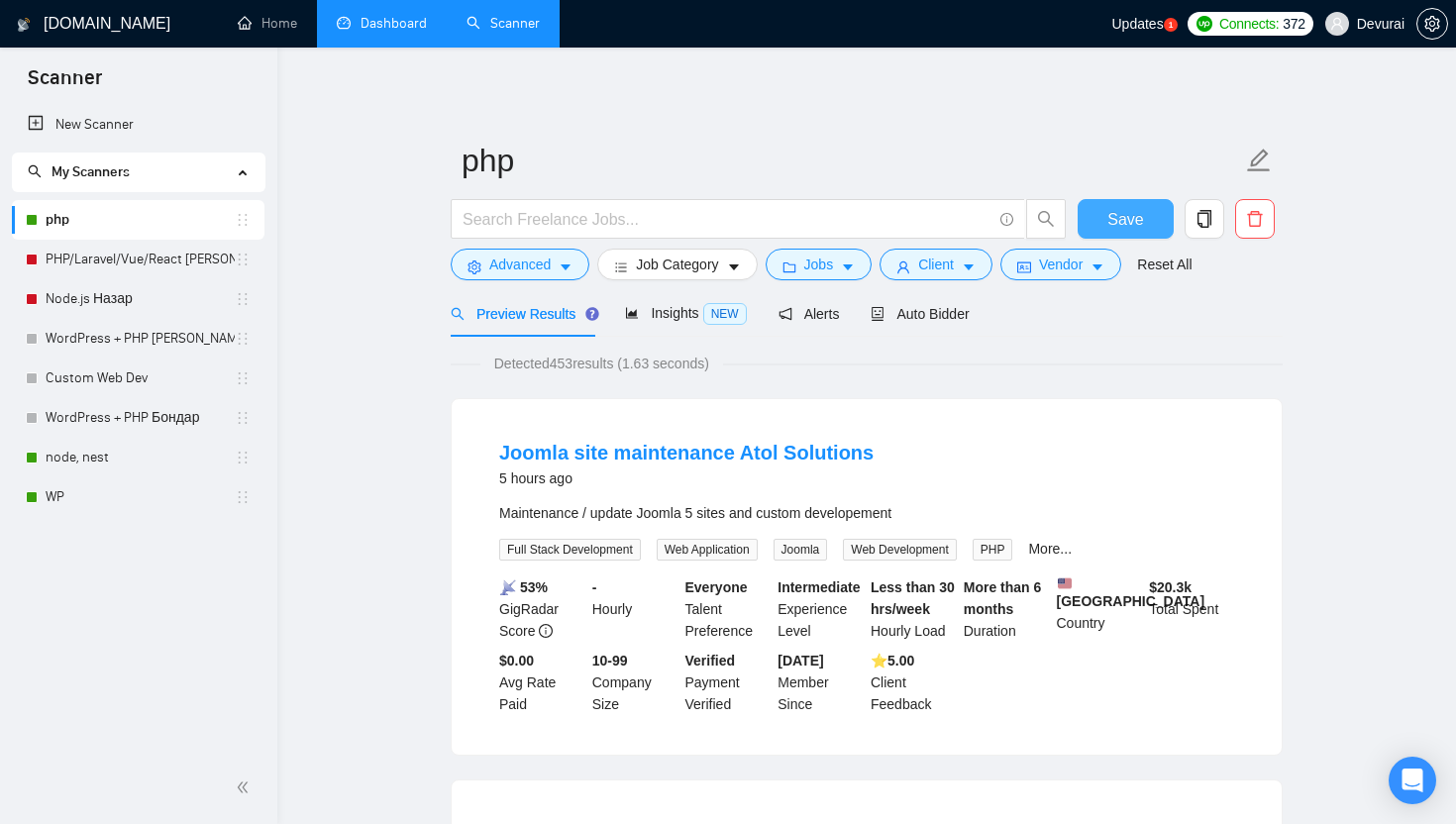 click on "Save" at bounding box center (1125, 219) 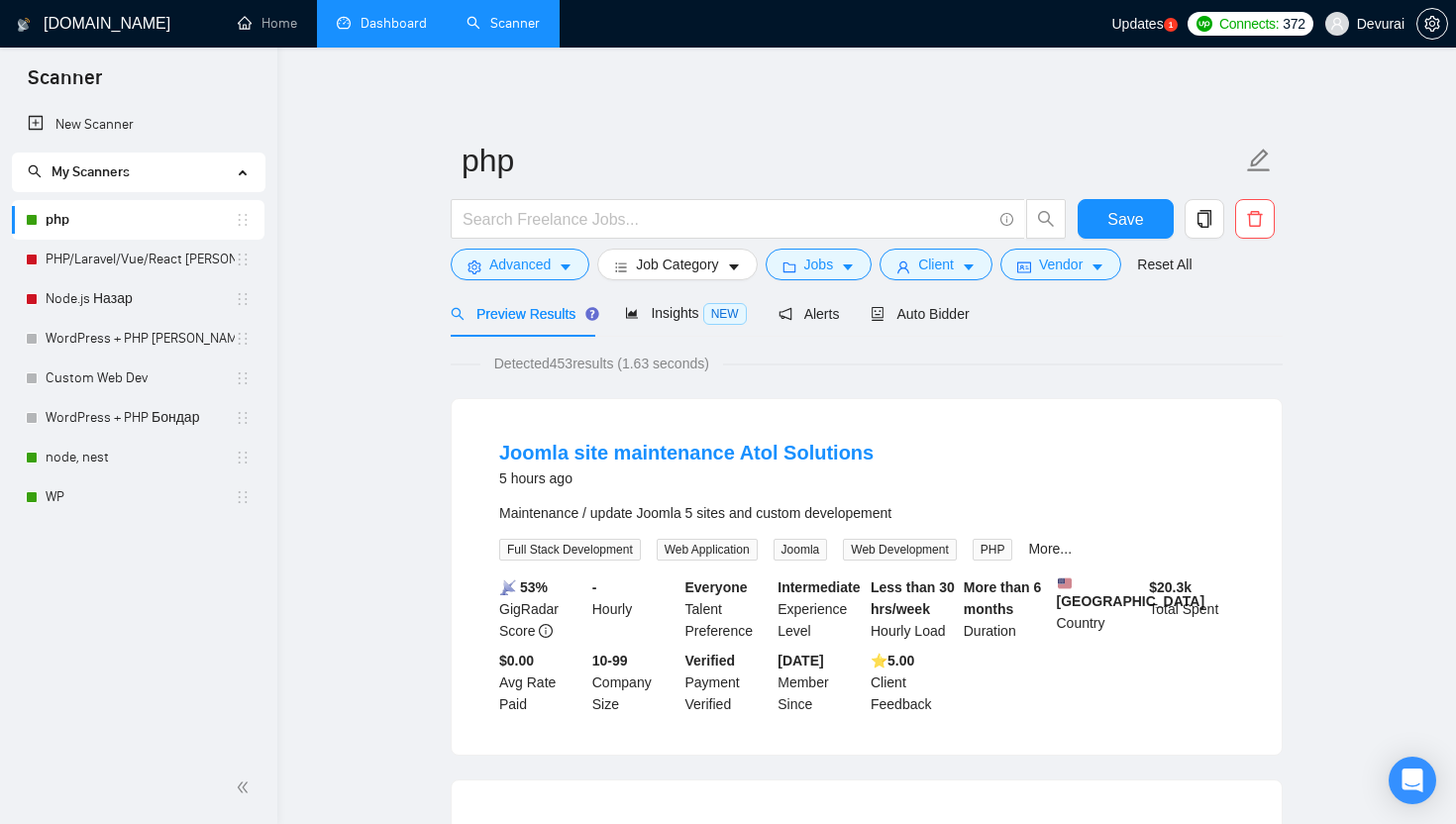 click on "Dashboard" at bounding box center [381, 23] 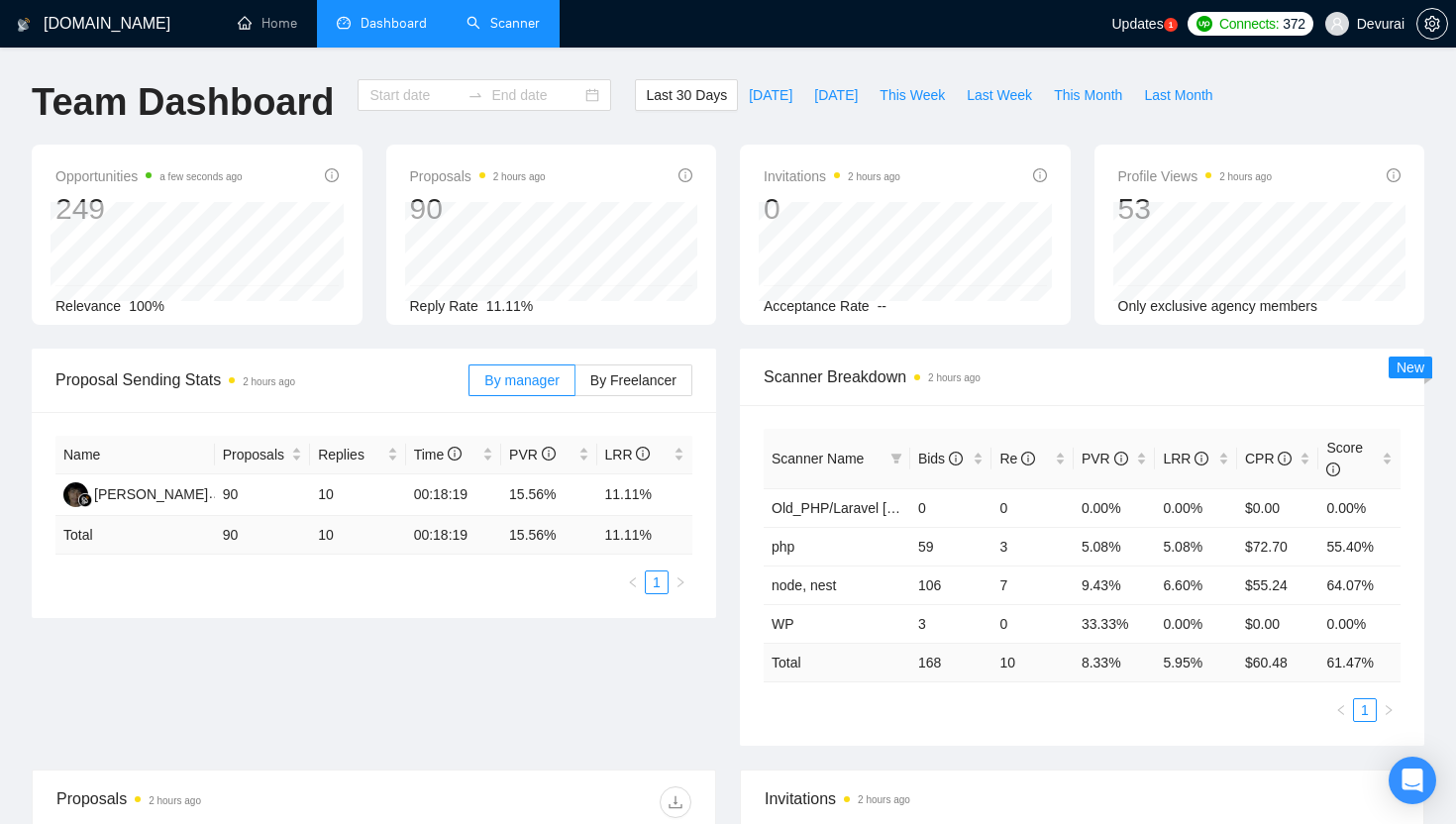 type on "[DATE]" 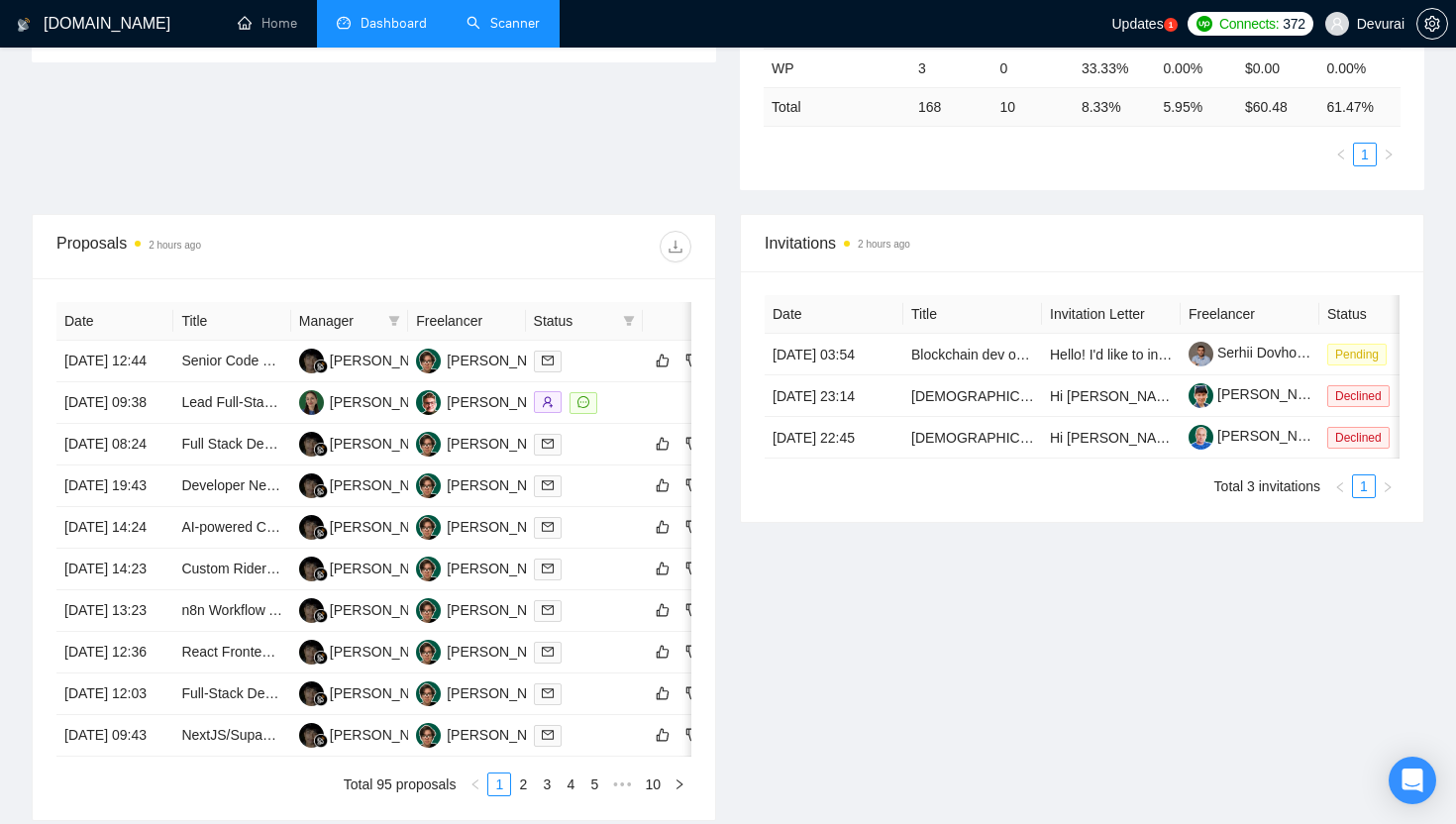 scroll, scrollTop: 611, scrollLeft: 0, axis: vertical 